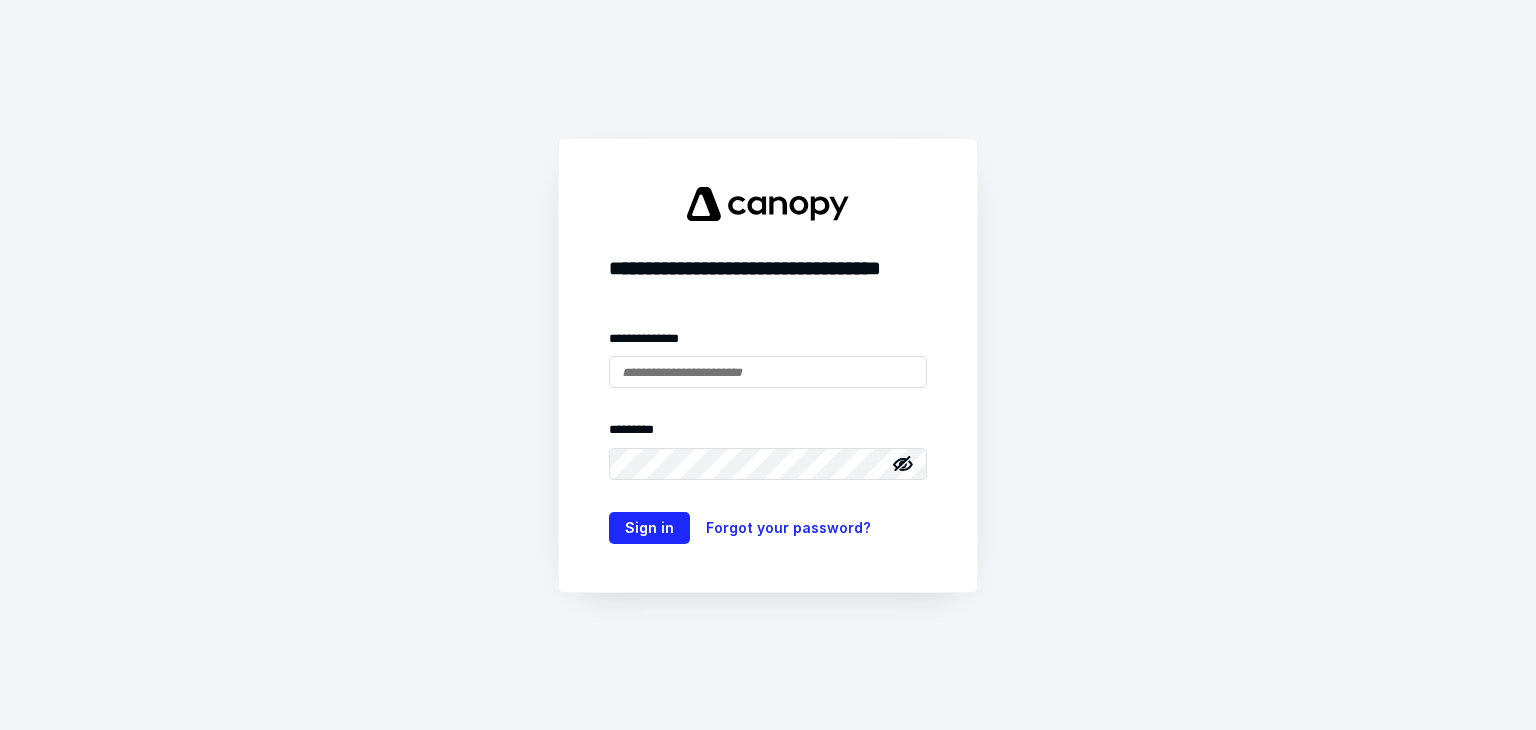 scroll, scrollTop: 0, scrollLeft: 0, axis: both 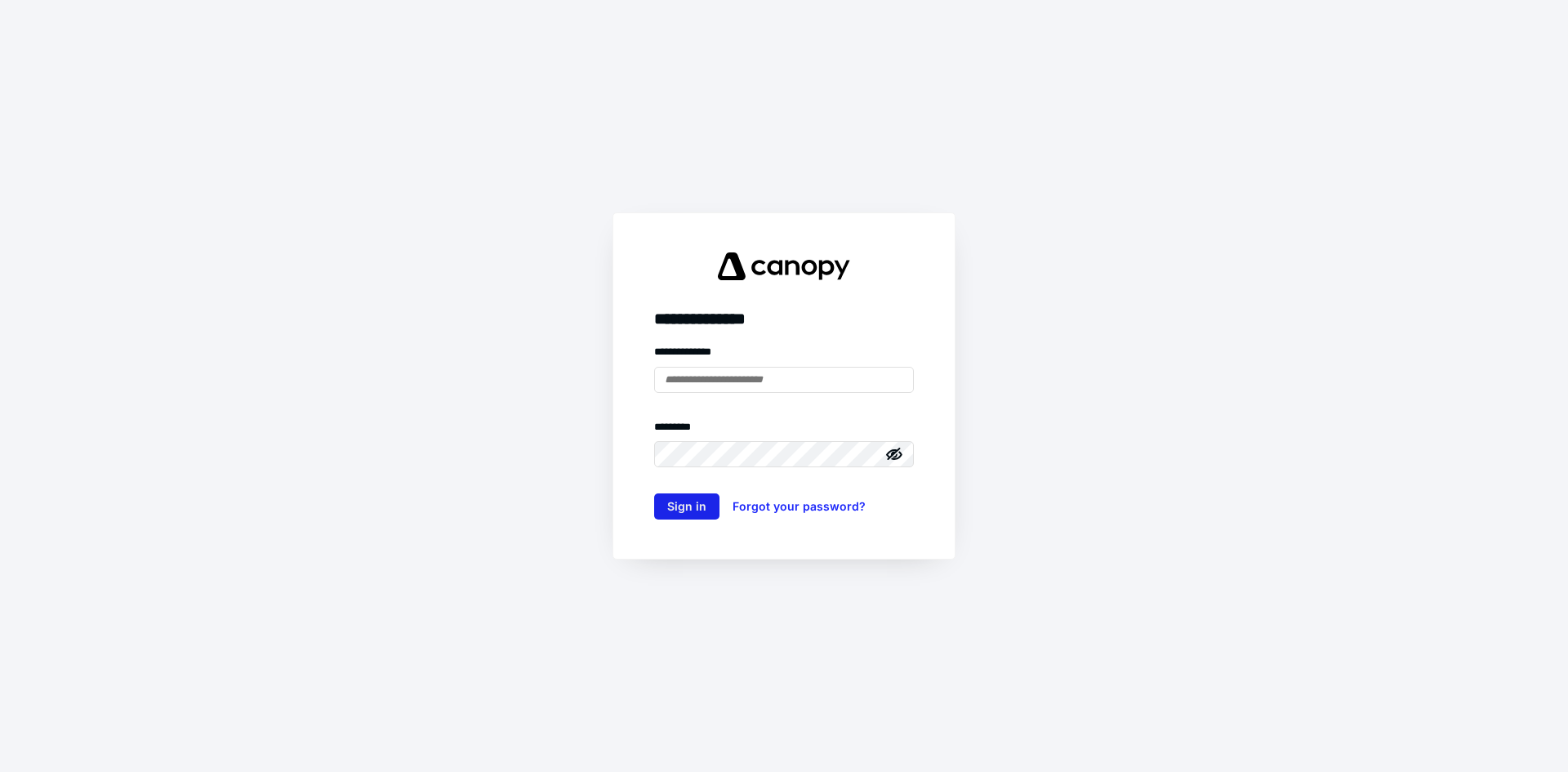 type on "**********" 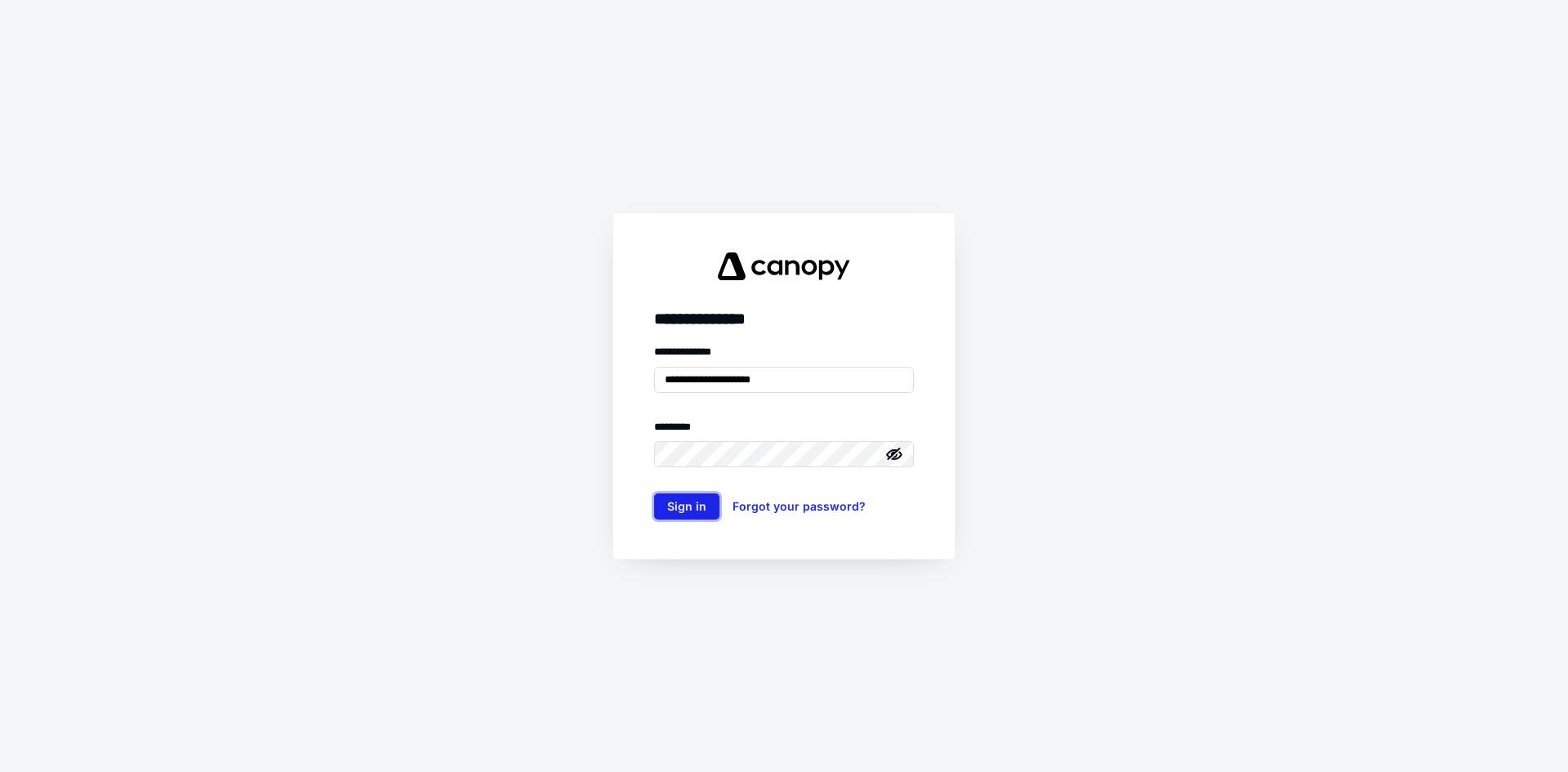 click on "Sign in" at bounding box center [687, 506] 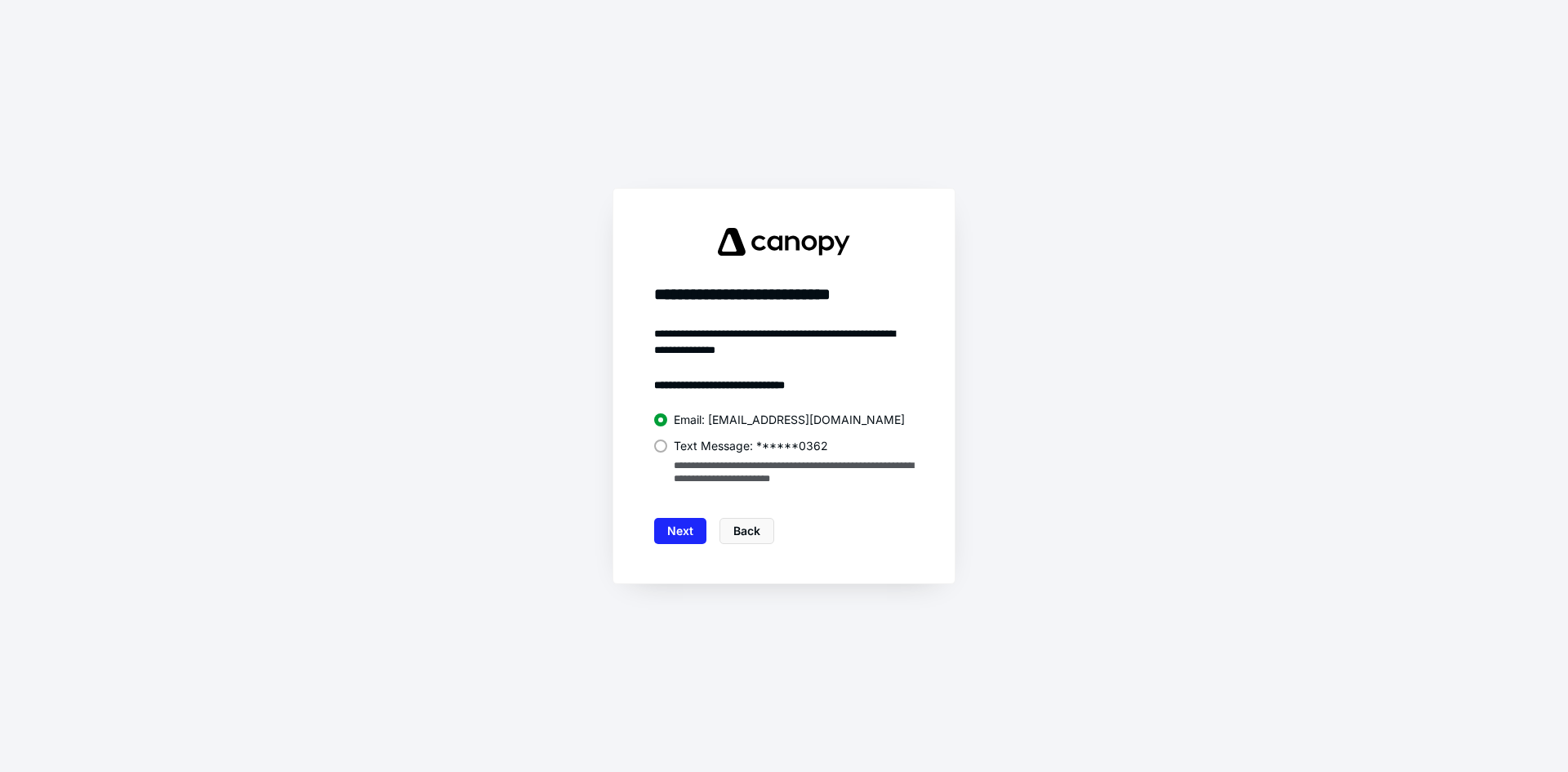 click at bounding box center (661, 446) 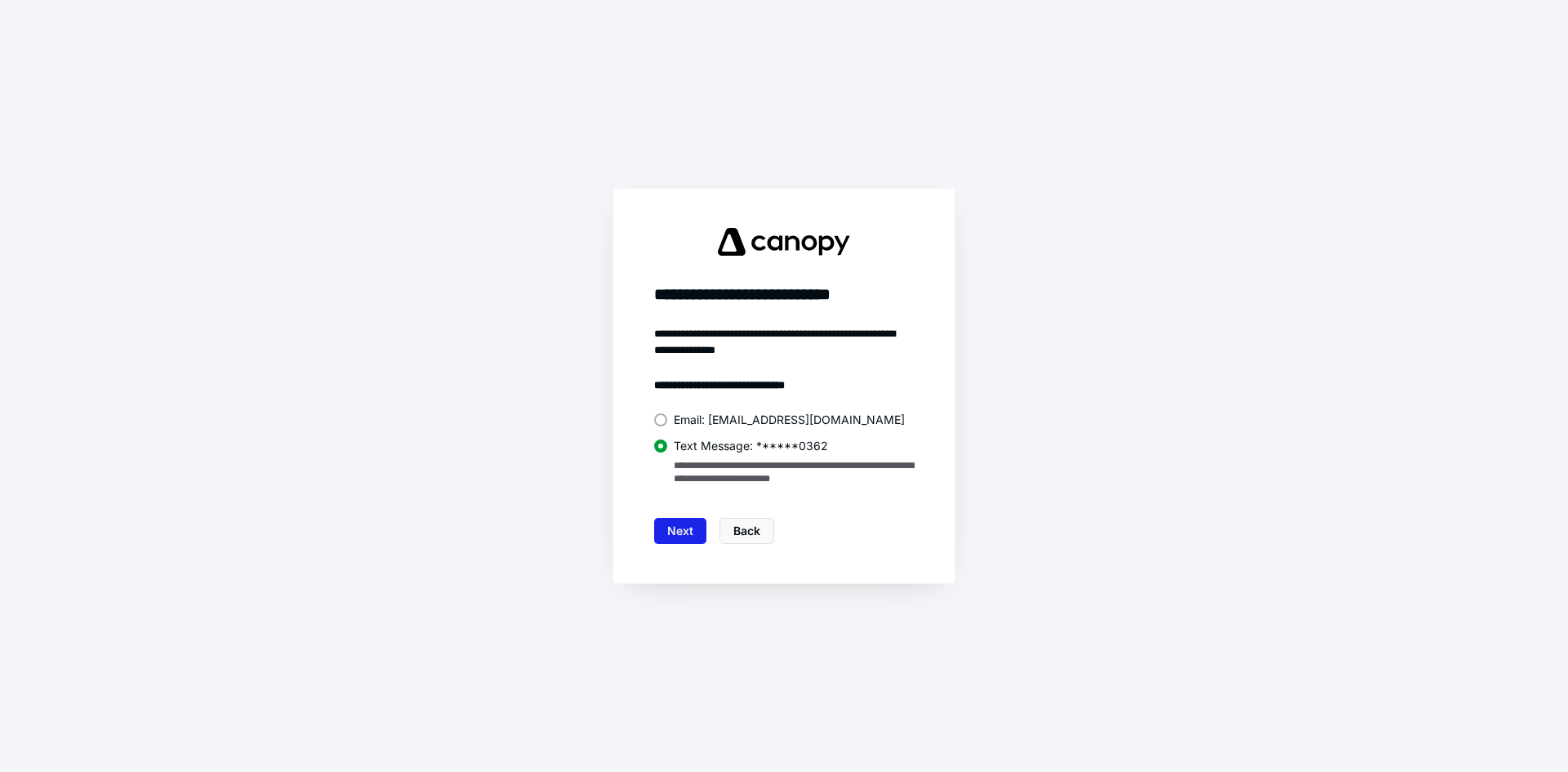 click on "Next" at bounding box center (680, 531) 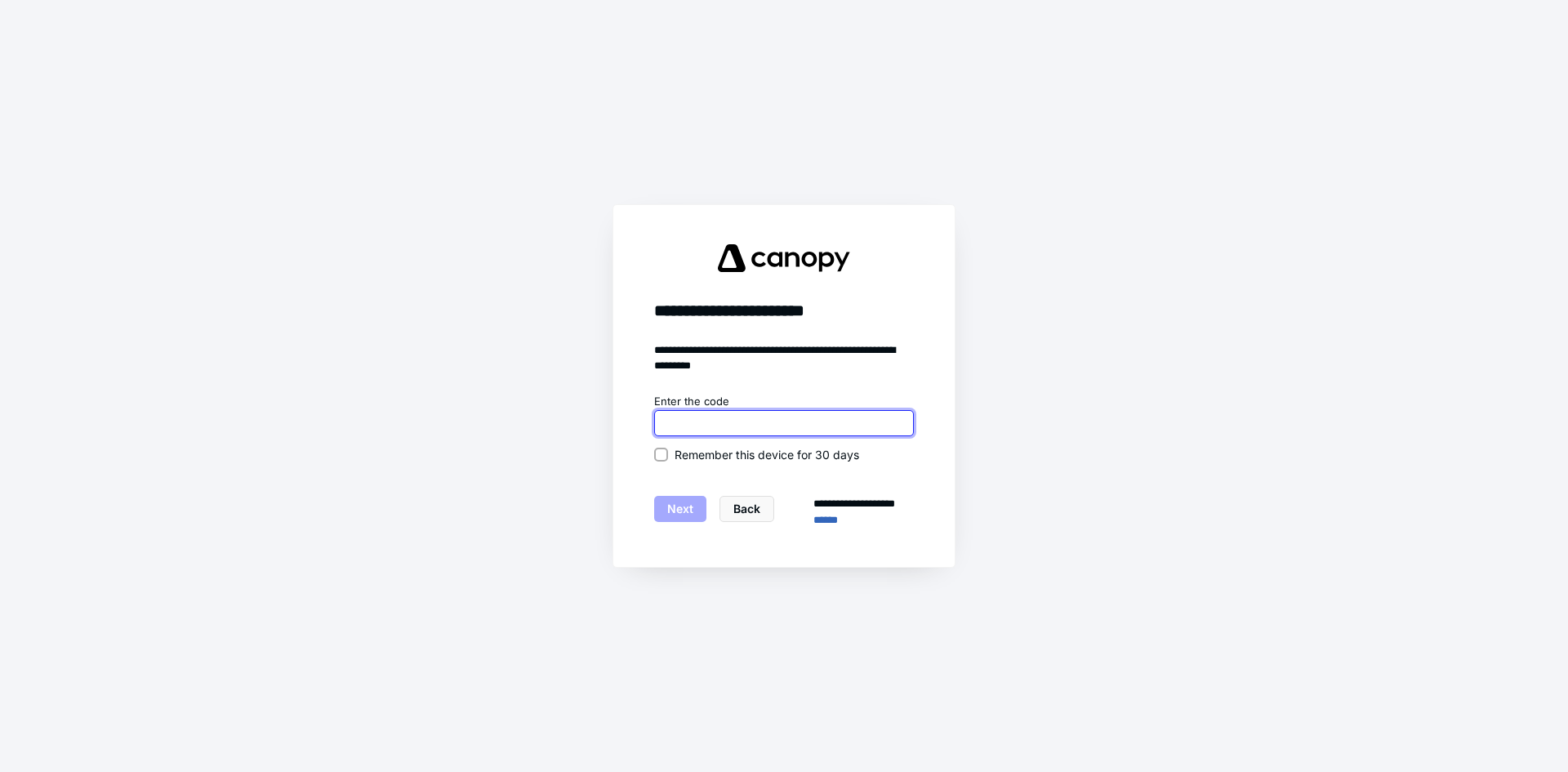 click at bounding box center [784, 423] 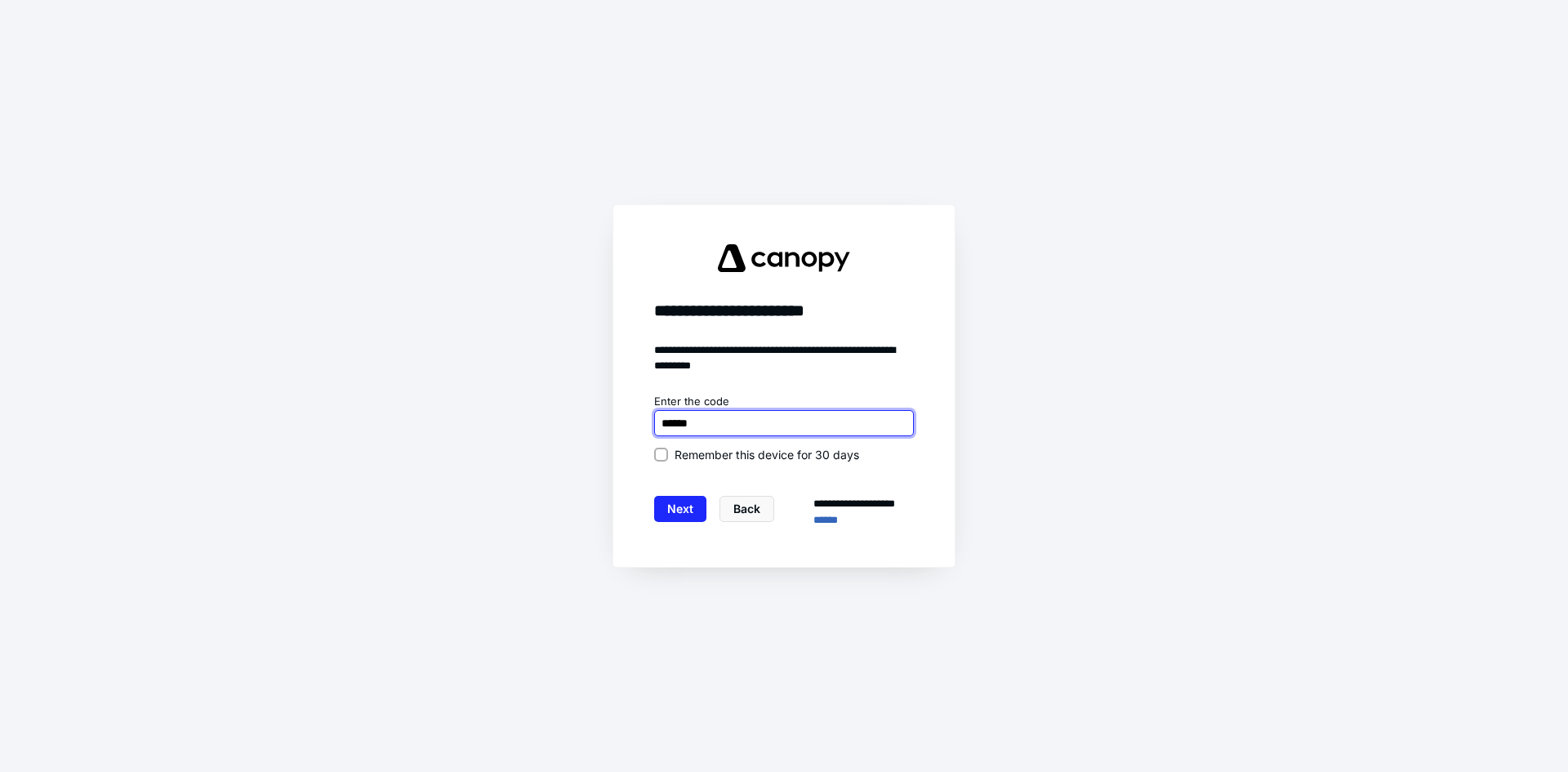type on "******" 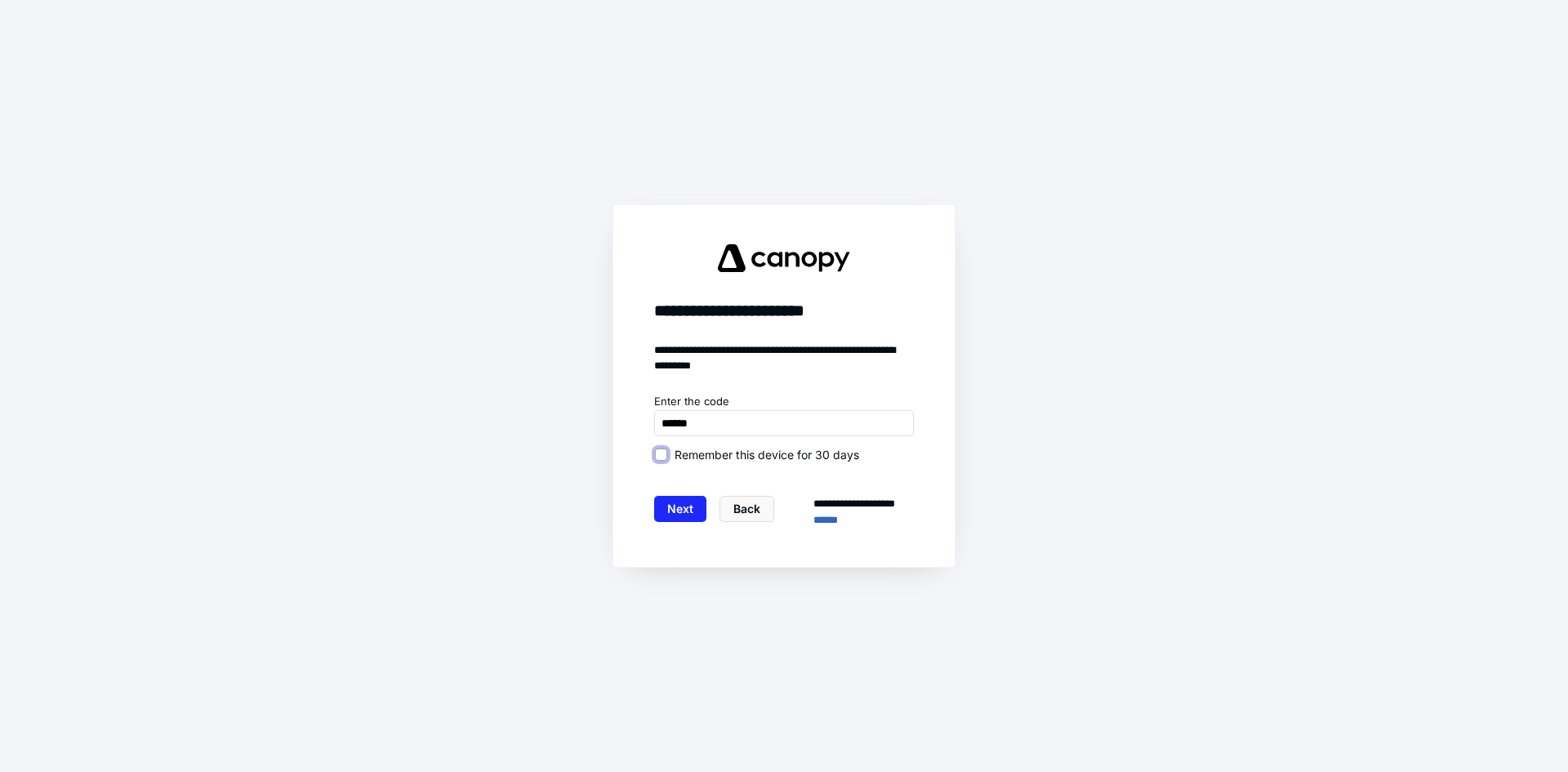 click on "Remember this device for 30 days" at bounding box center (661, 454) 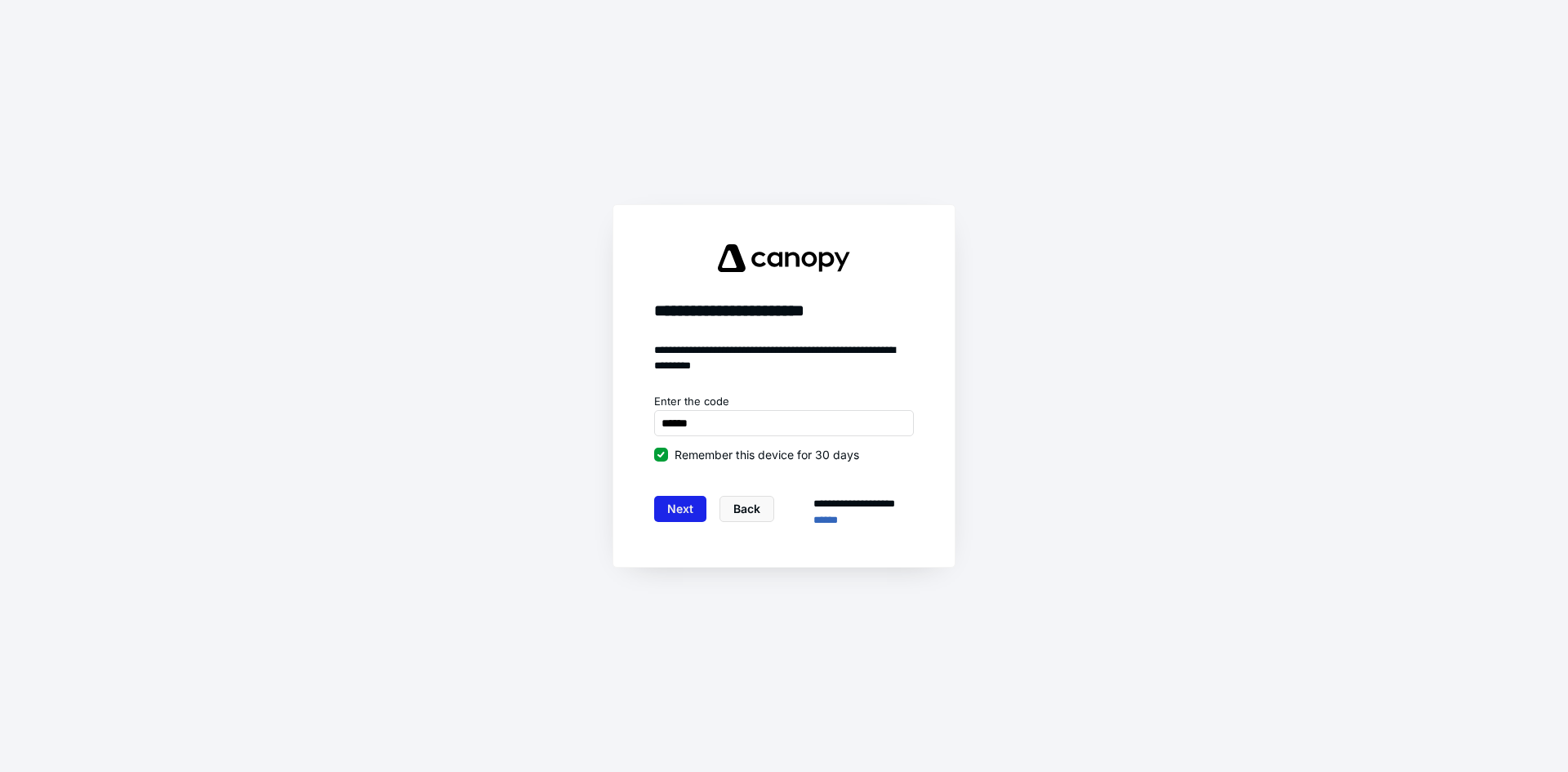 click on "Next" at bounding box center (680, 509) 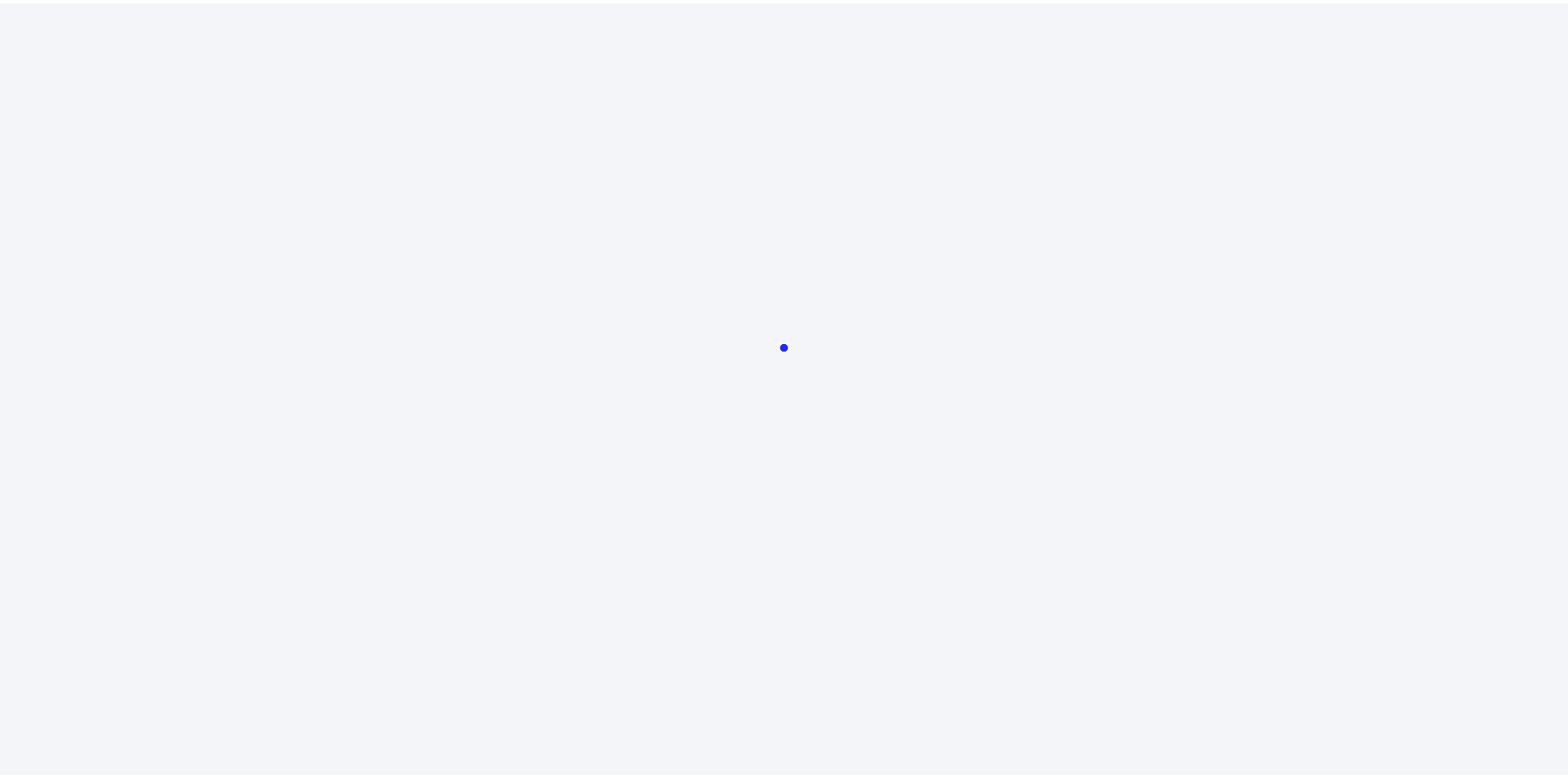 scroll, scrollTop: 0, scrollLeft: 0, axis: both 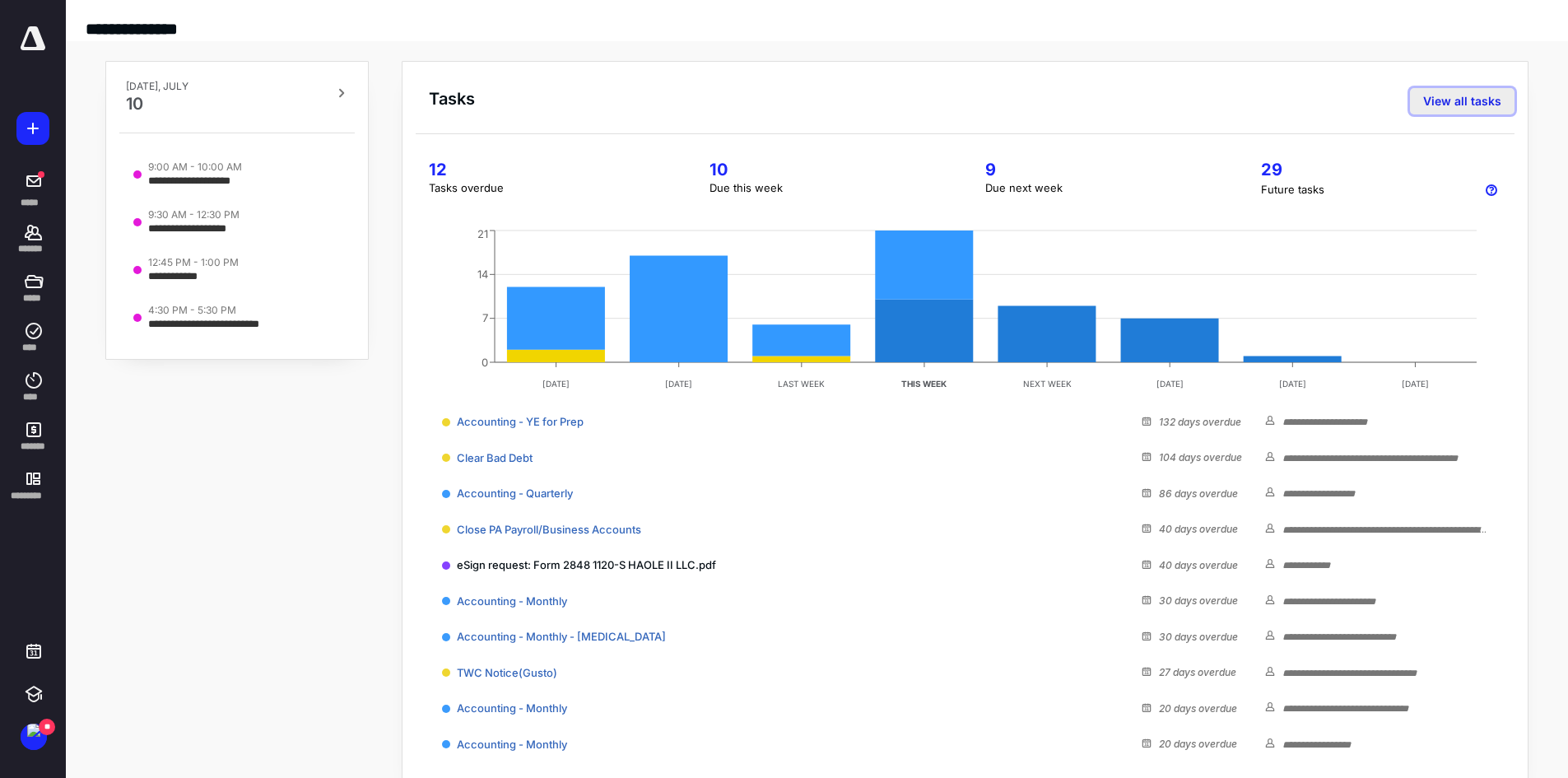 click on "View all tasks" at bounding box center [1462, 101] 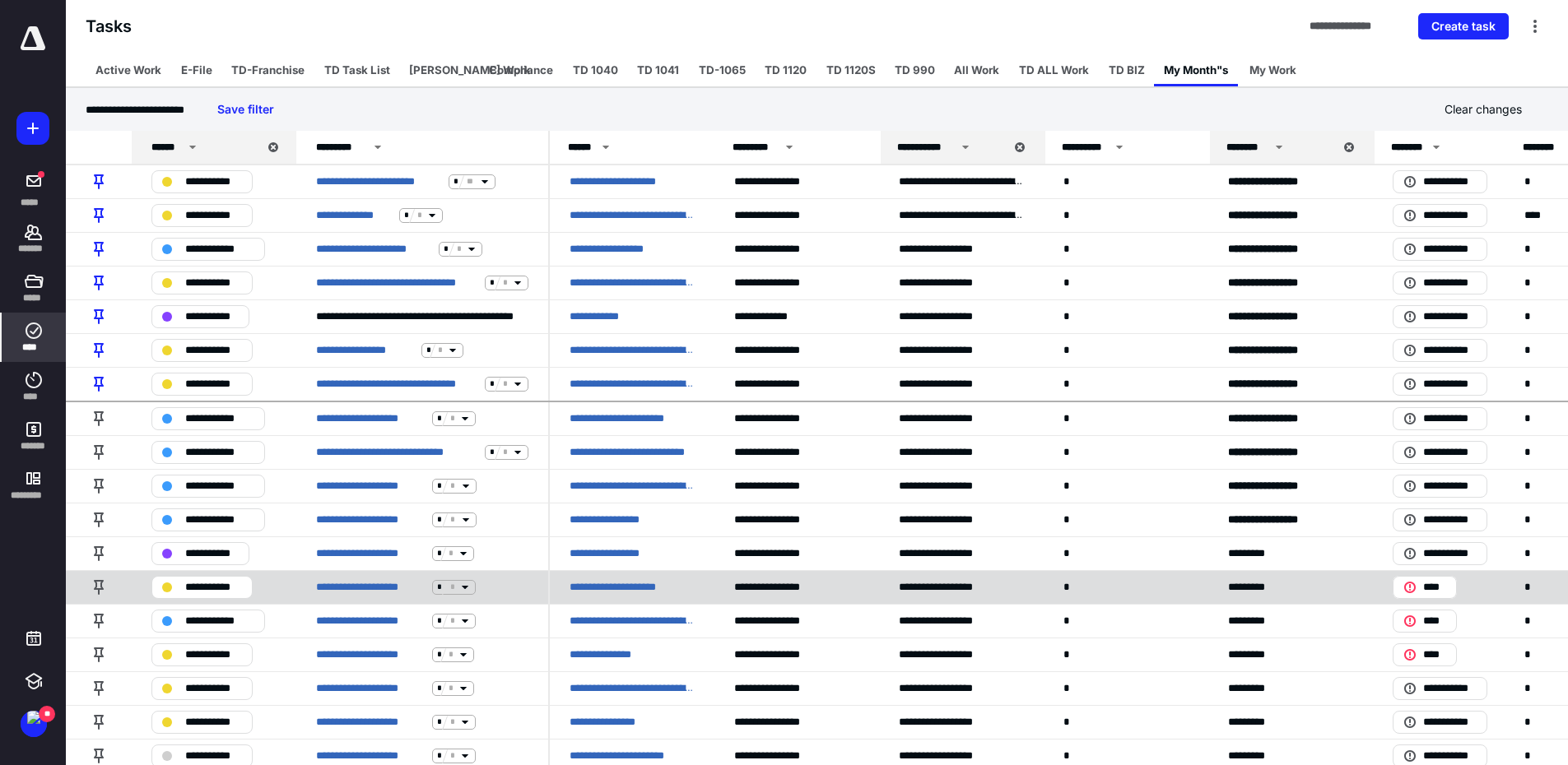 click on "**********" at bounding box center [625, 587] 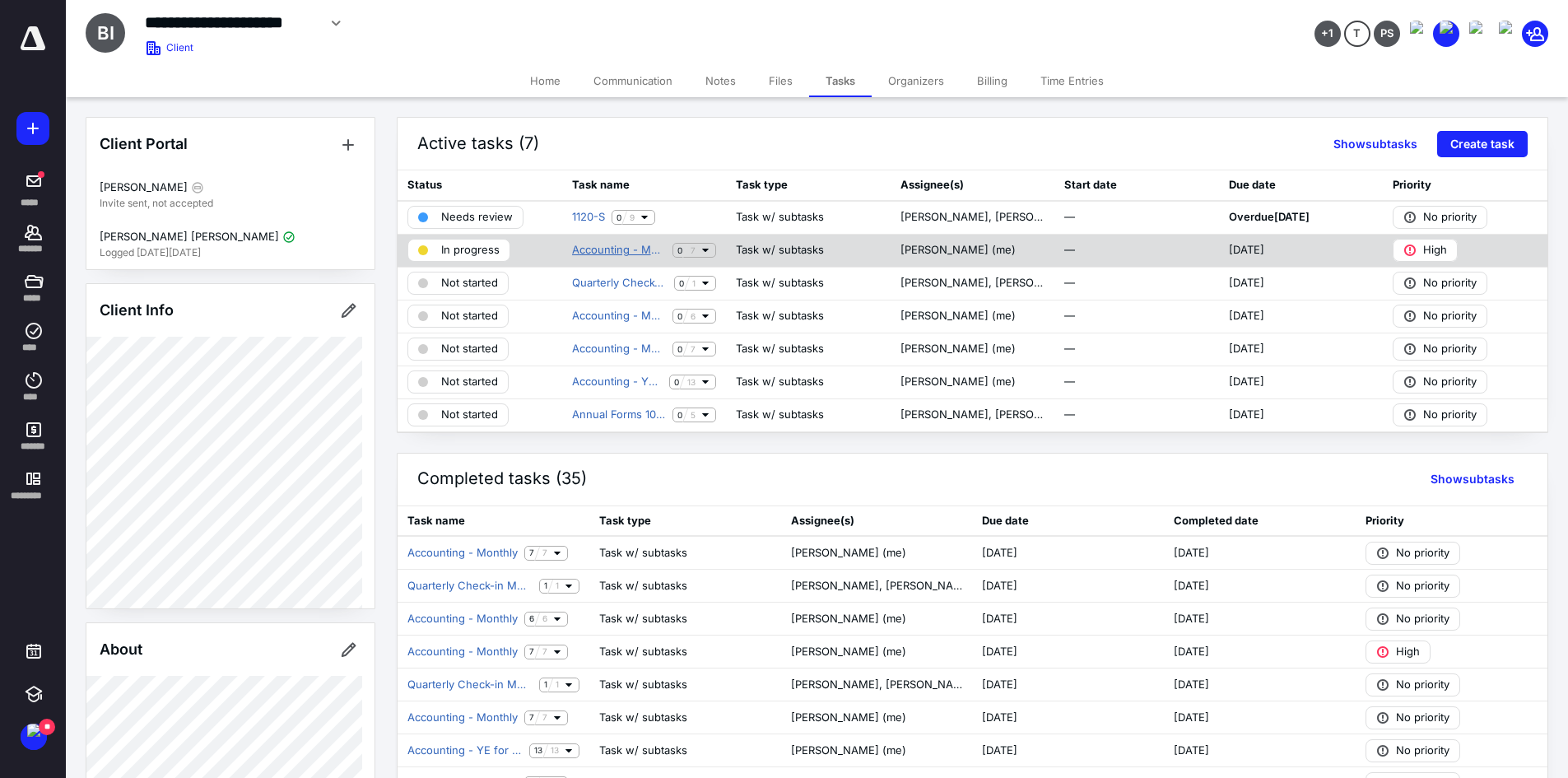 click on "Accounting - Monthly" at bounding box center (619, 250) 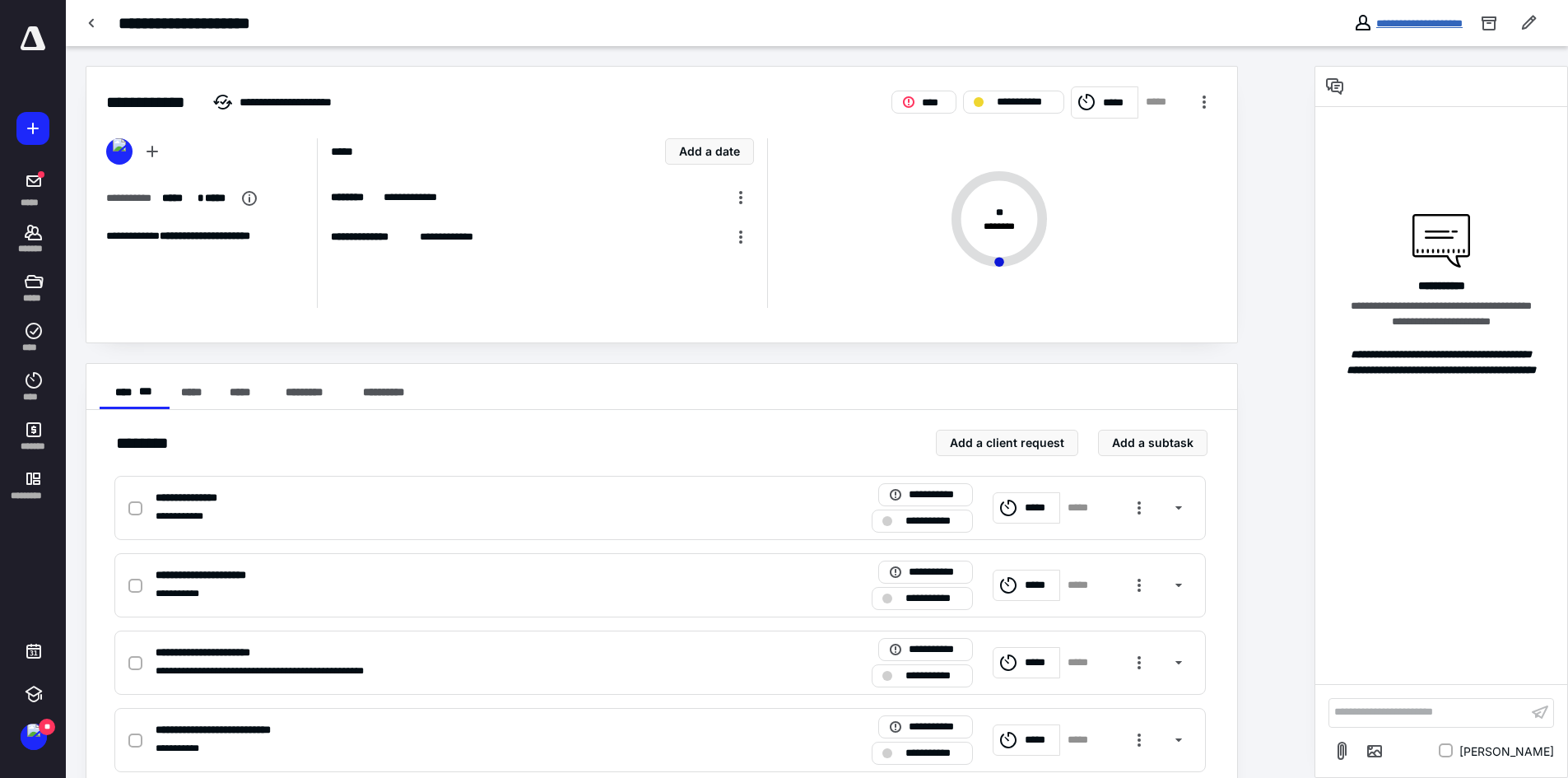 click on "**********" at bounding box center (1419, 23) 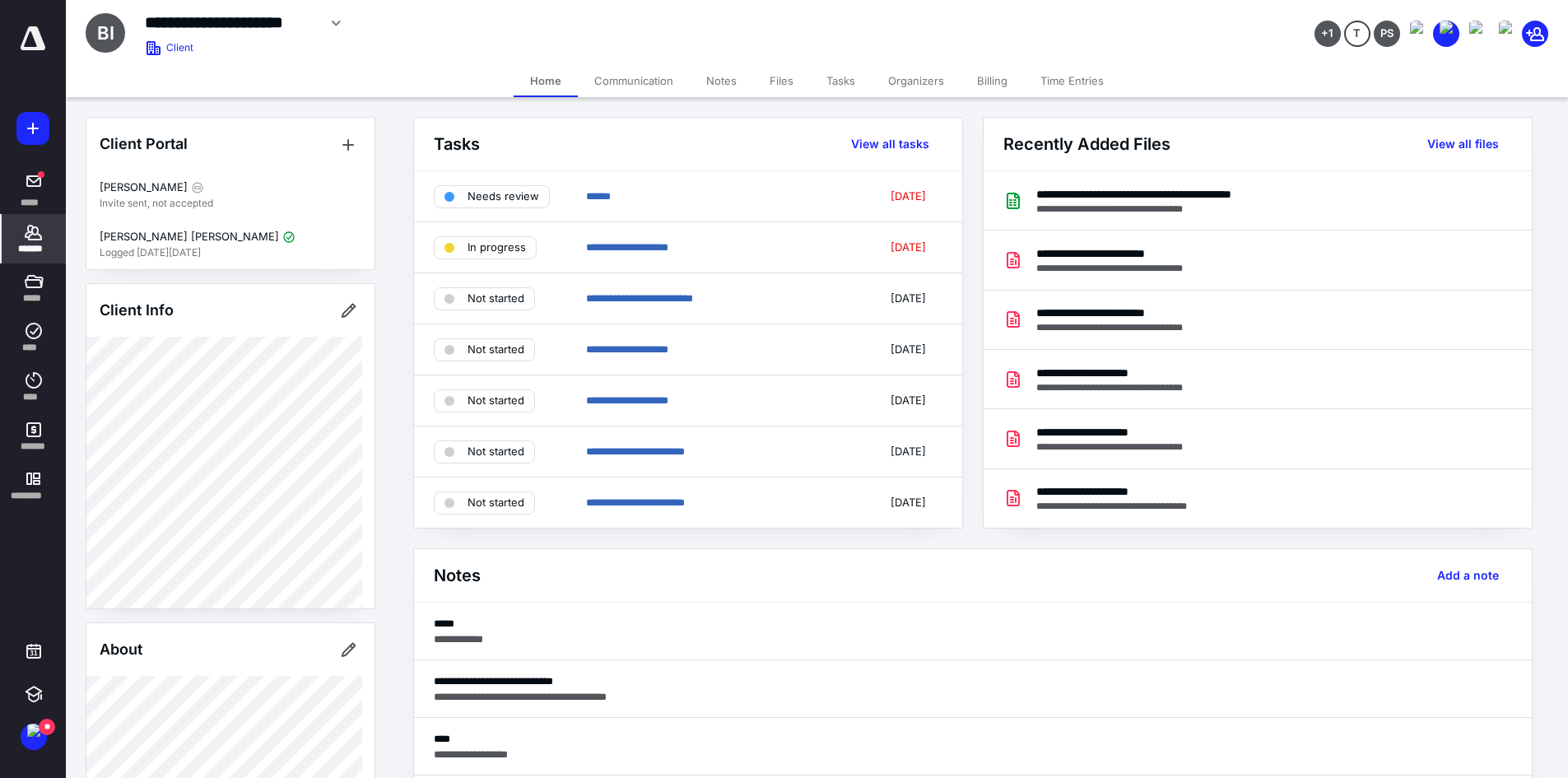 click on "Communication" at bounding box center (634, 81) 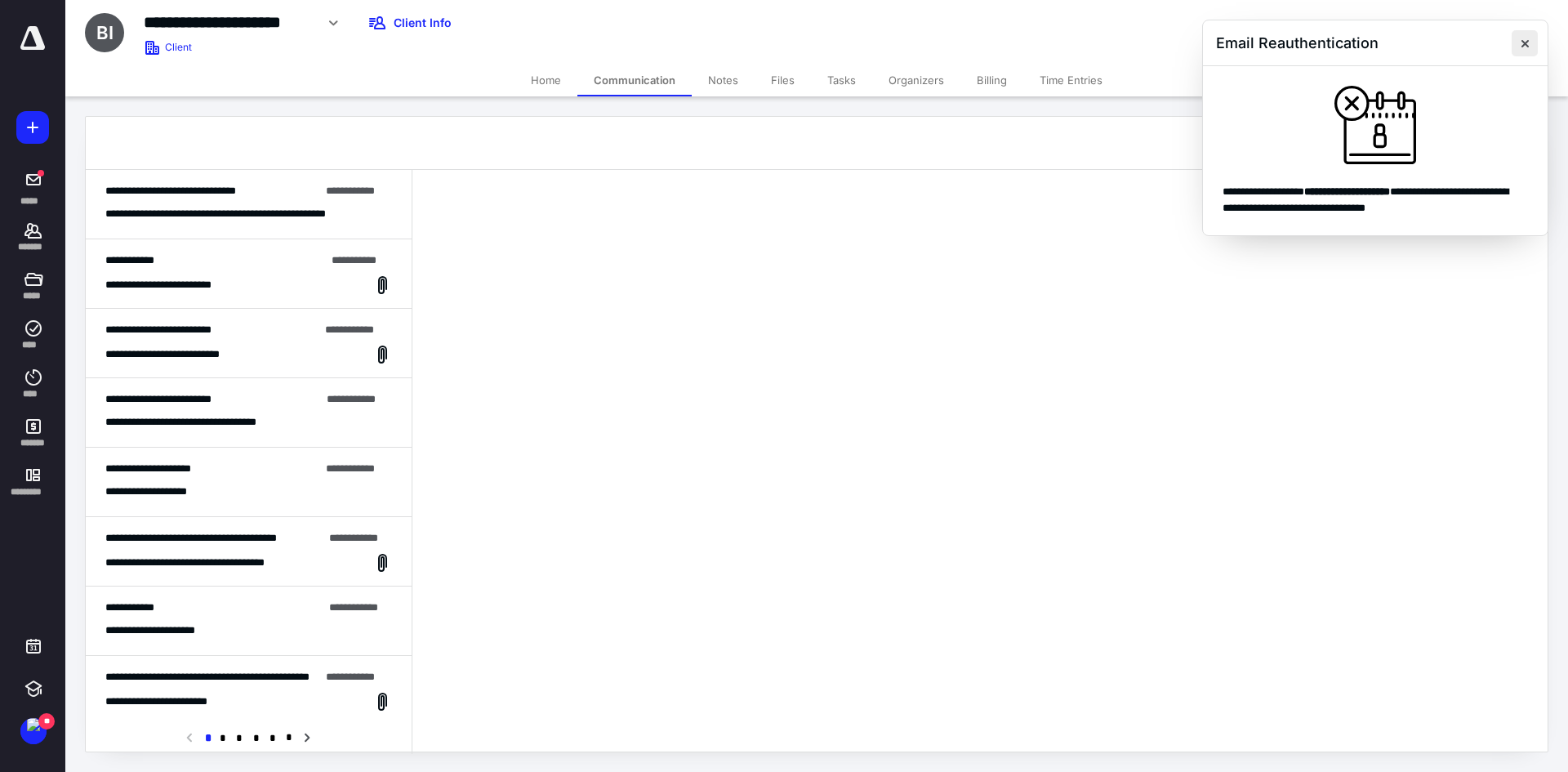 click at bounding box center (1525, 43) 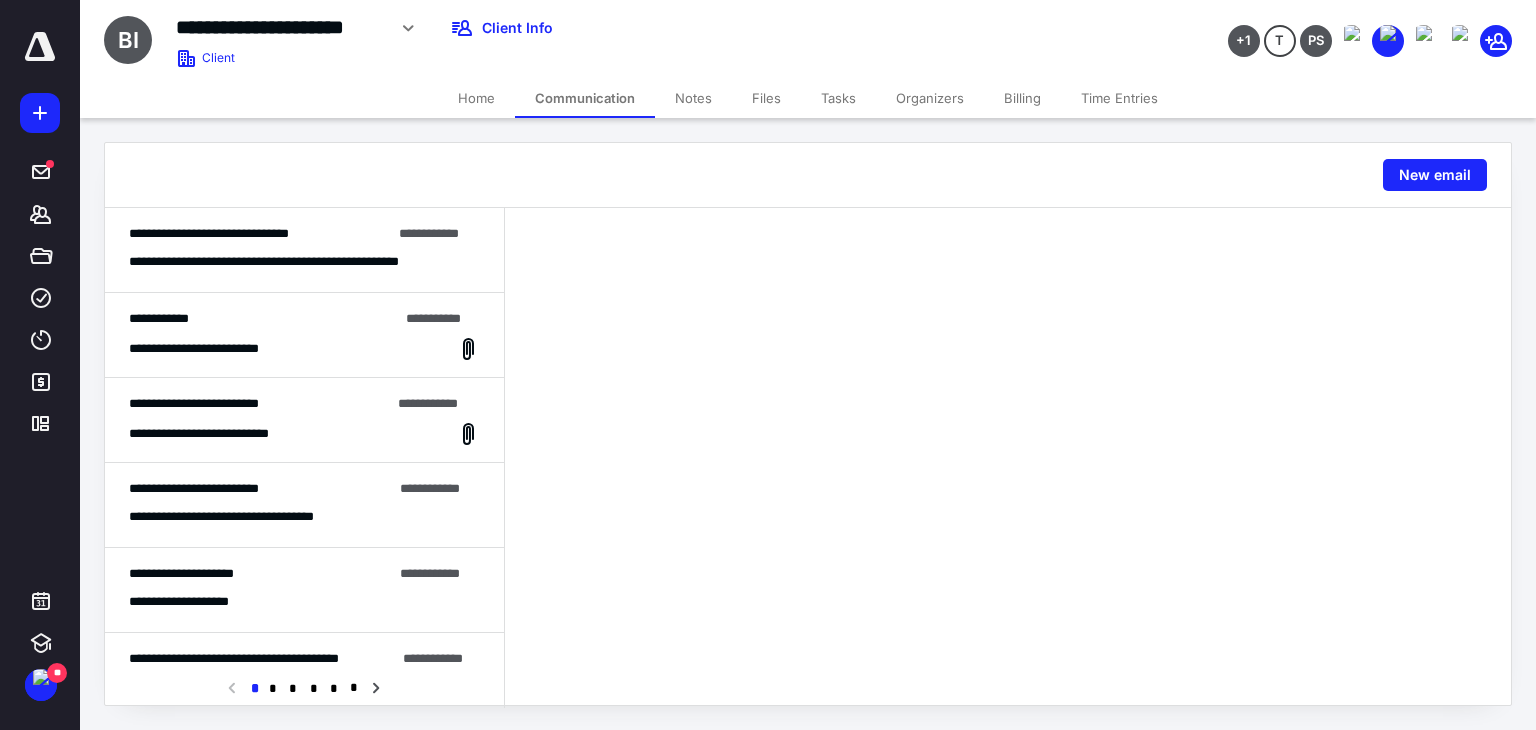 click on "Tasks" at bounding box center [838, 98] 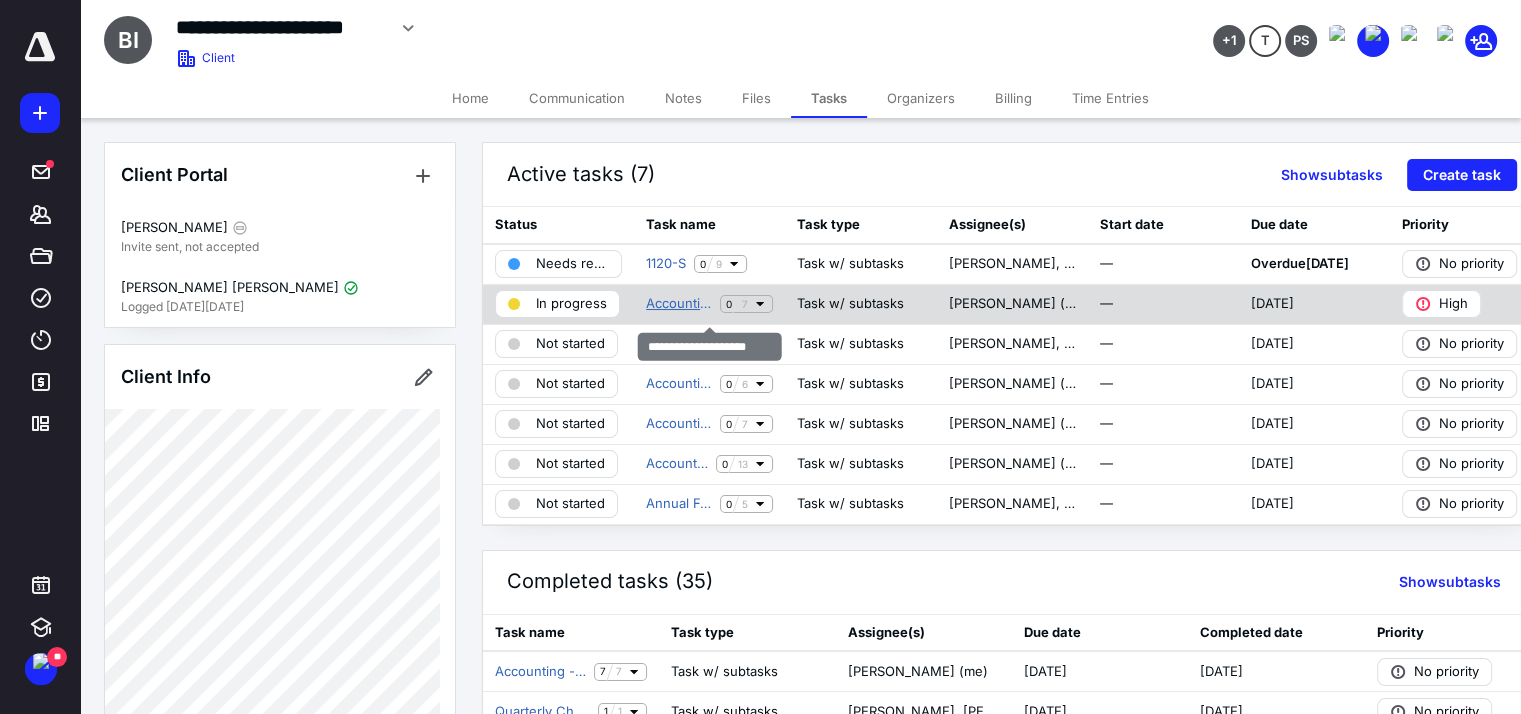 click on "Accounting - Monthly" at bounding box center (679, 304) 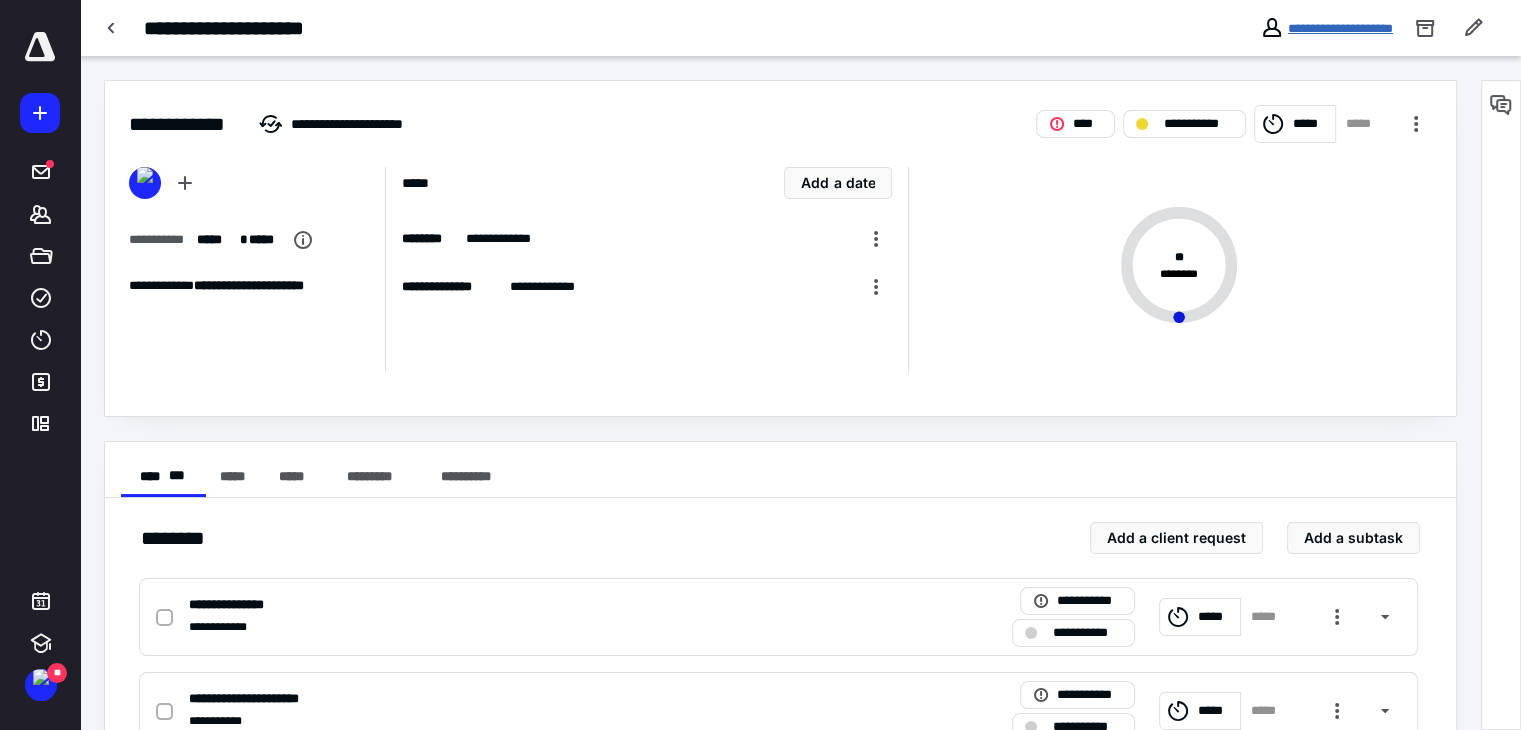 click on "**********" at bounding box center [1340, 28] 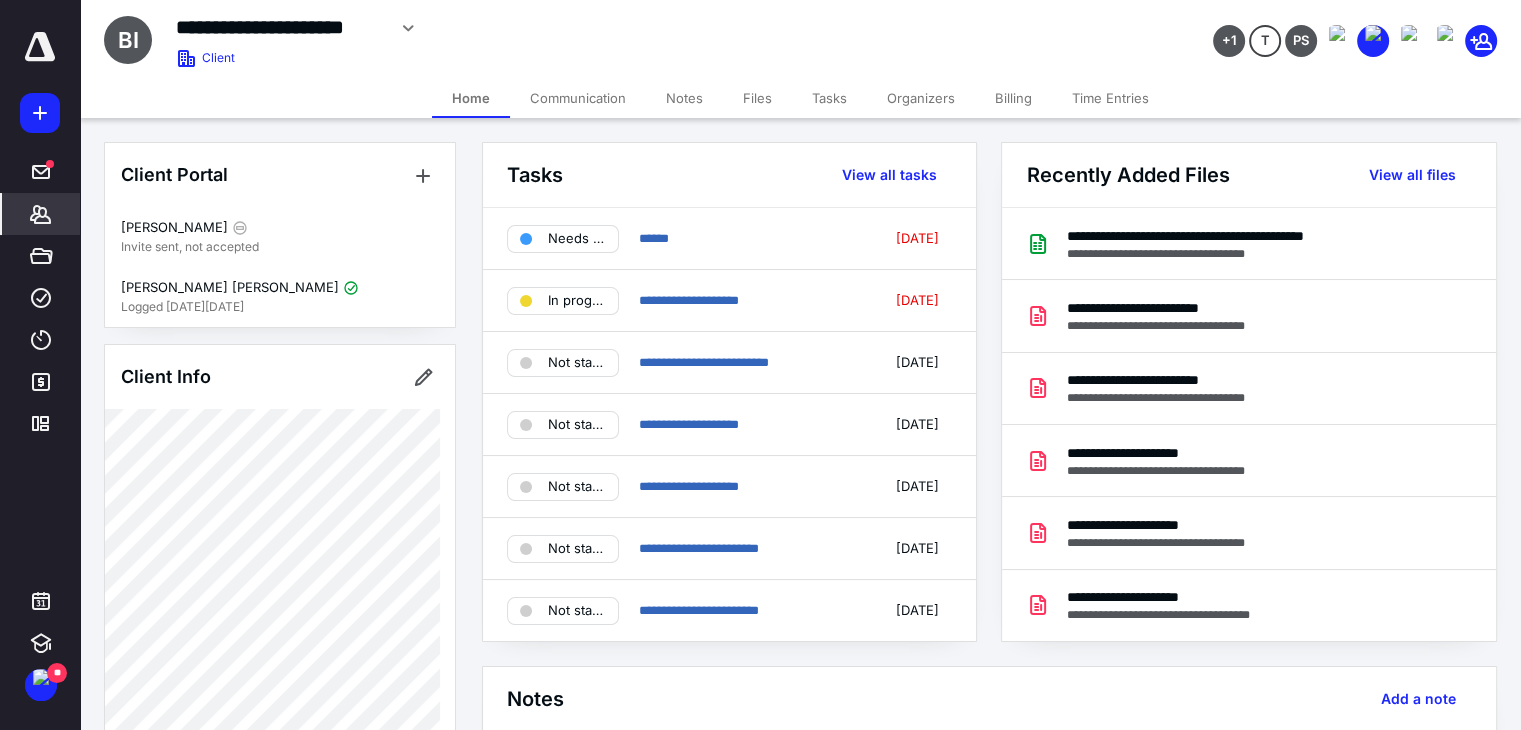 click on "Communication" at bounding box center (578, 98) 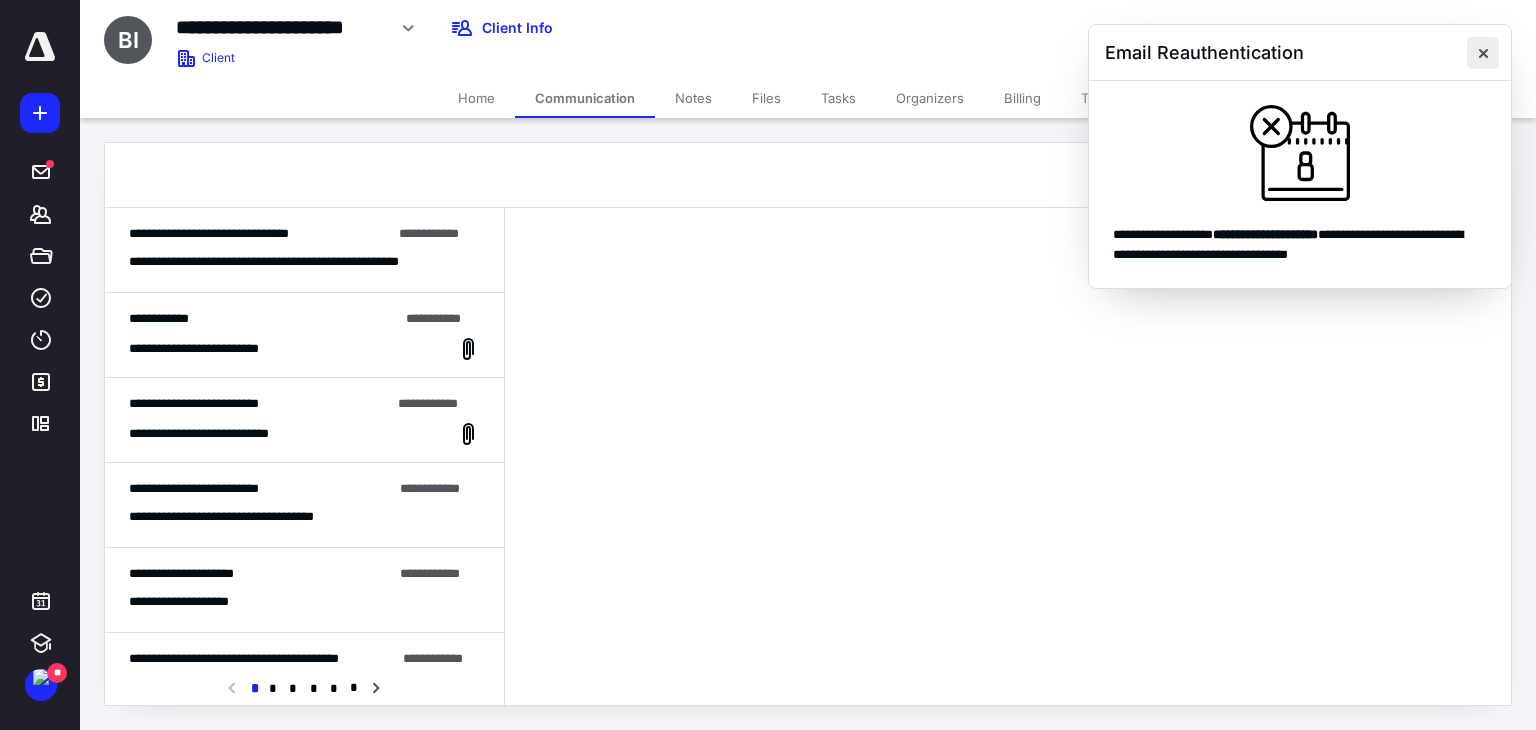 click at bounding box center (1483, 53) 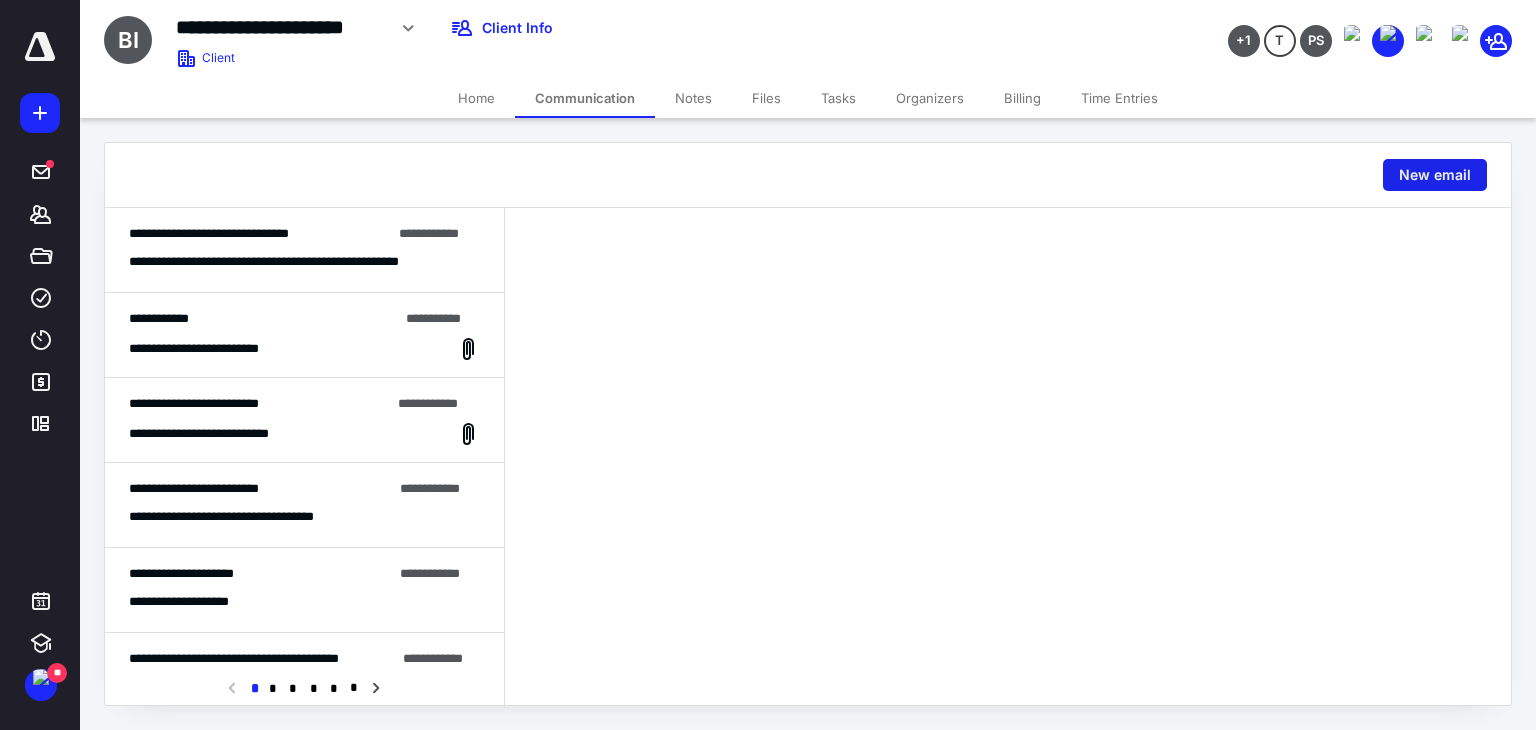 click on "New email" at bounding box center [1435, 175] 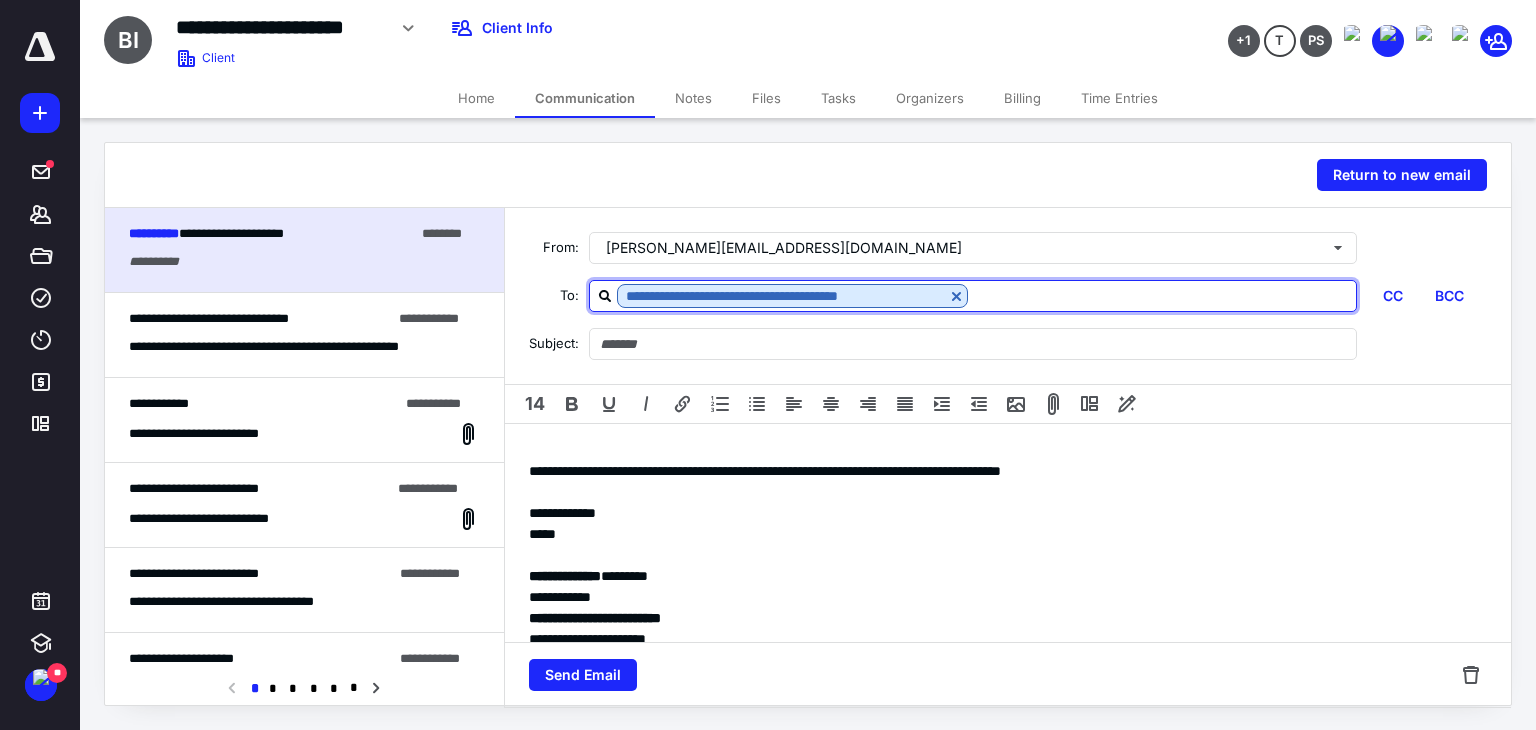 click at bounding box center [1162, 295] 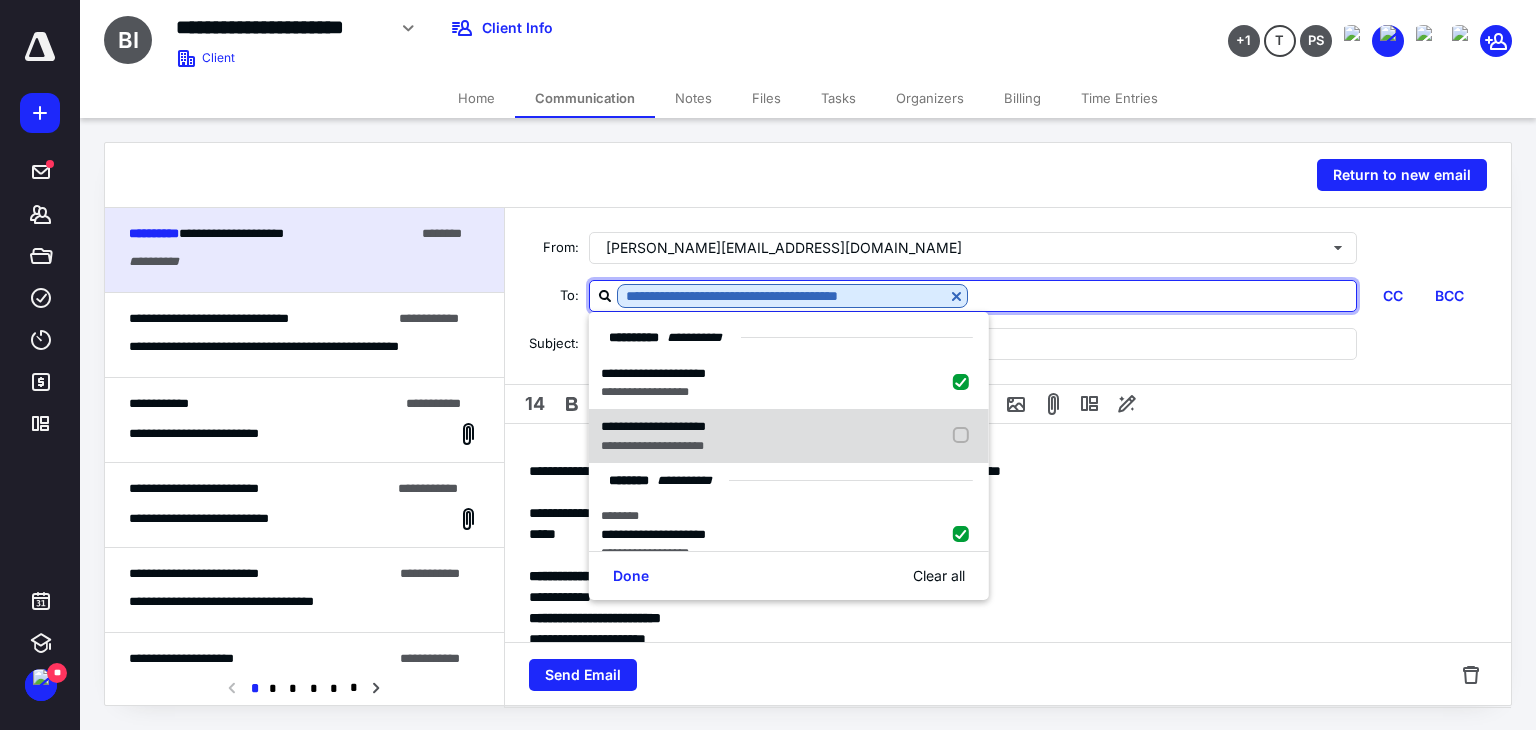 click at bounding box center [965, 436] 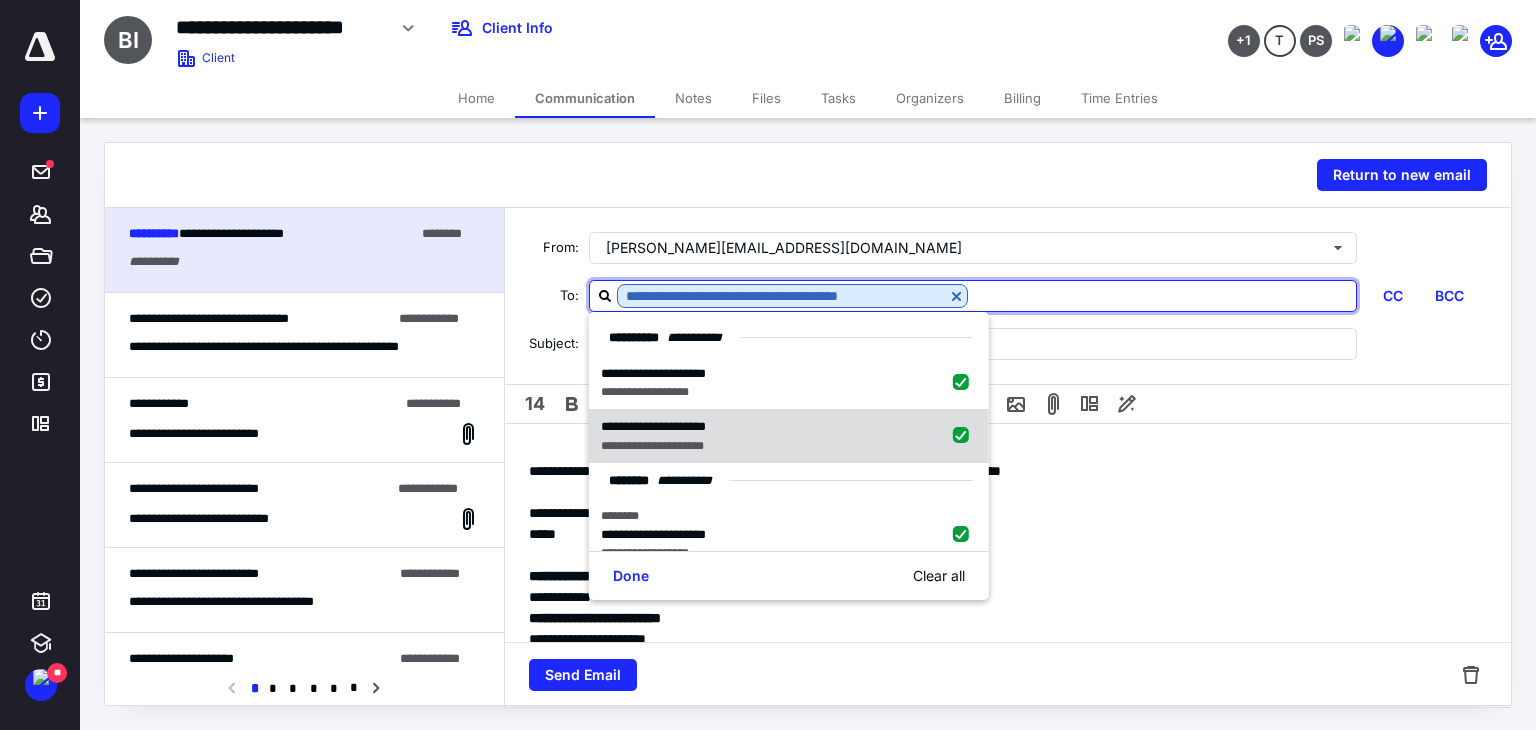 checkbox on "true" 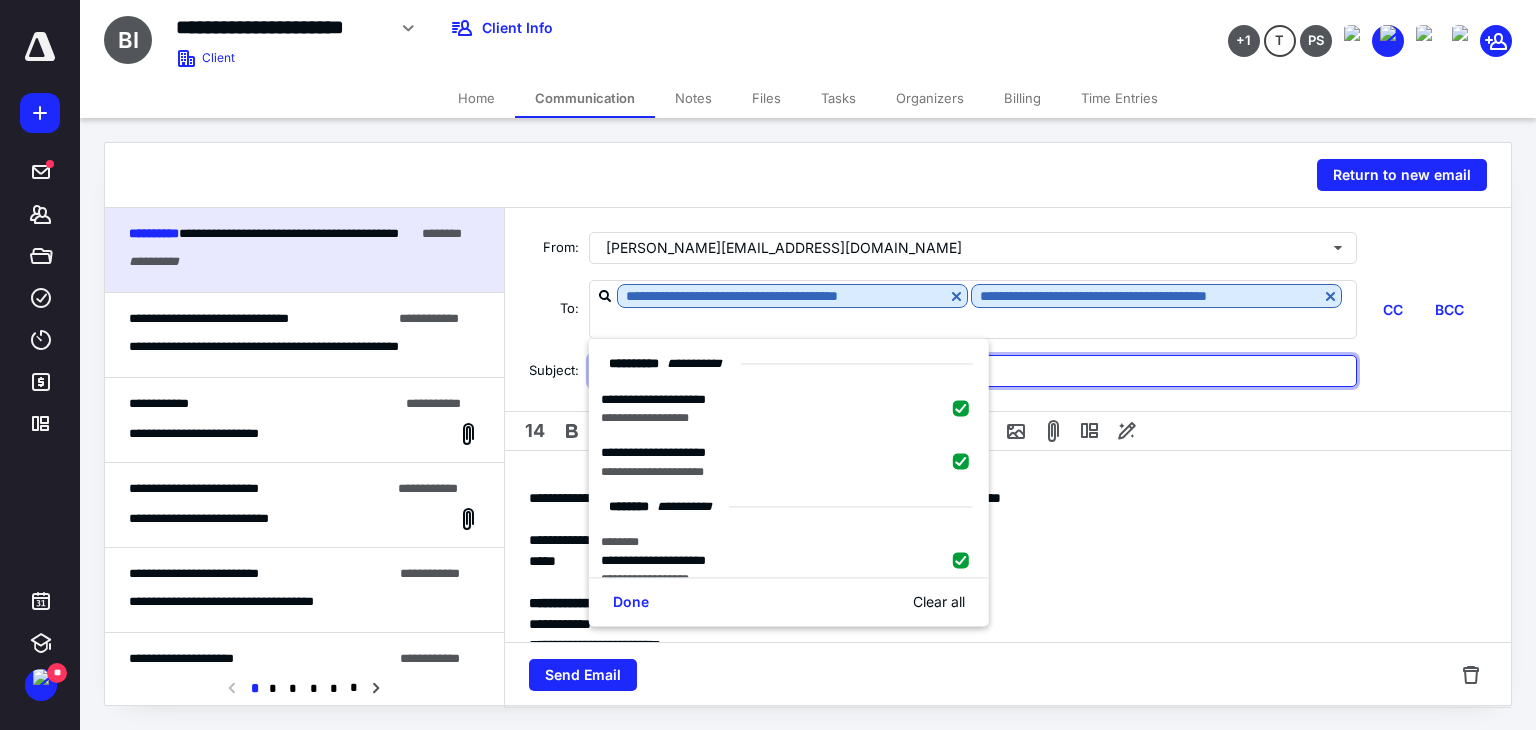 click at bounding box center (973, 371) 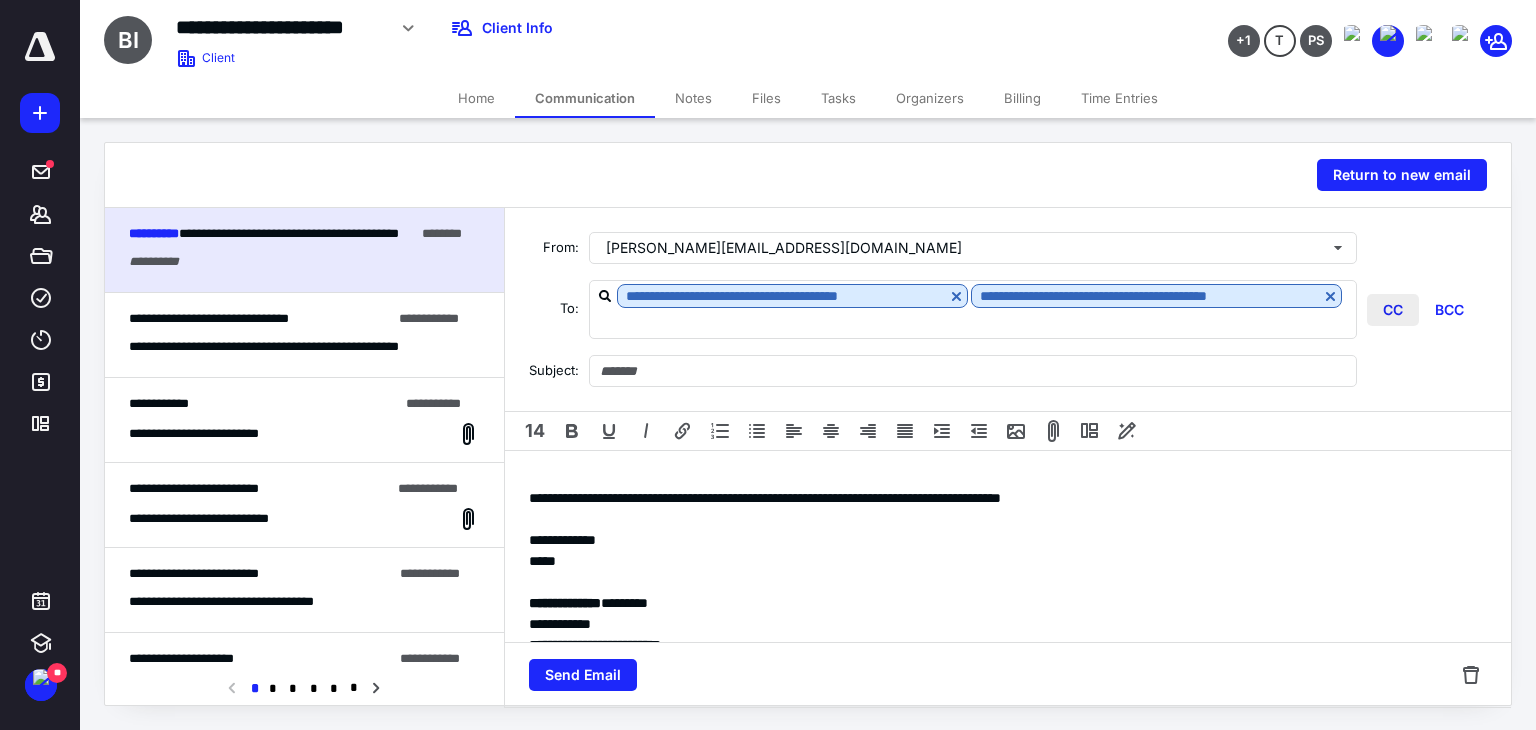 click on "CC" at bounding box center [1393, 310] 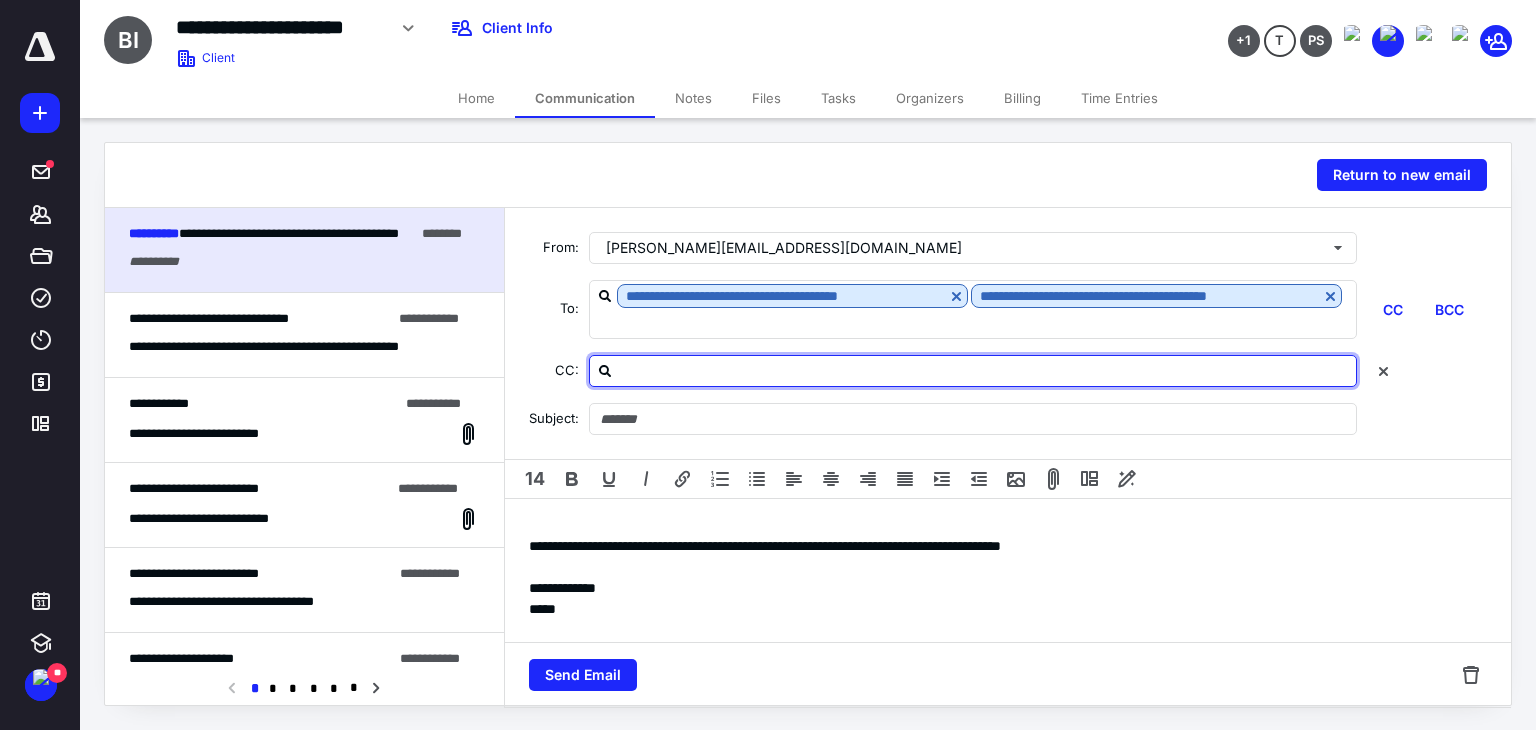 click at bounding box center (985, 370) 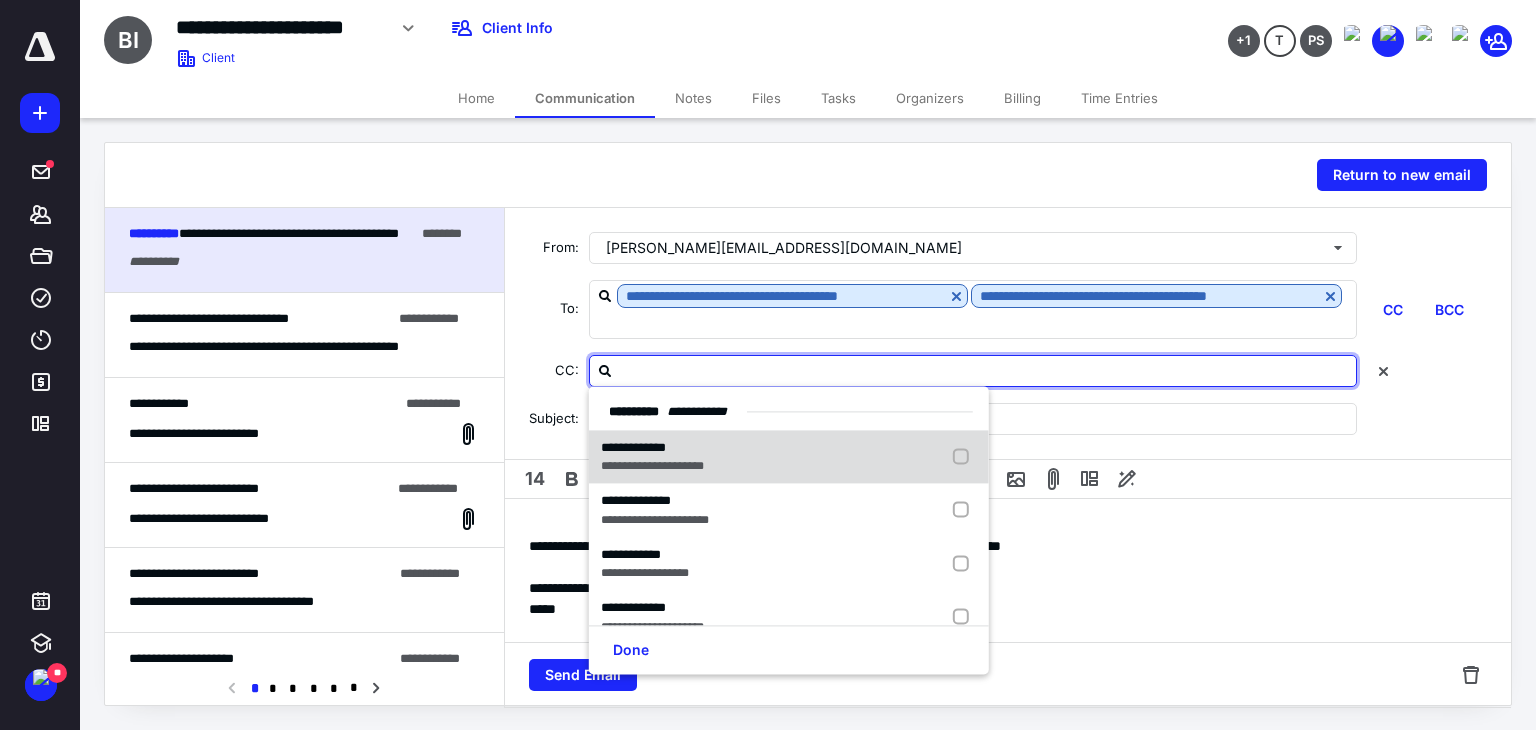 click at bounding box center [965, 457] 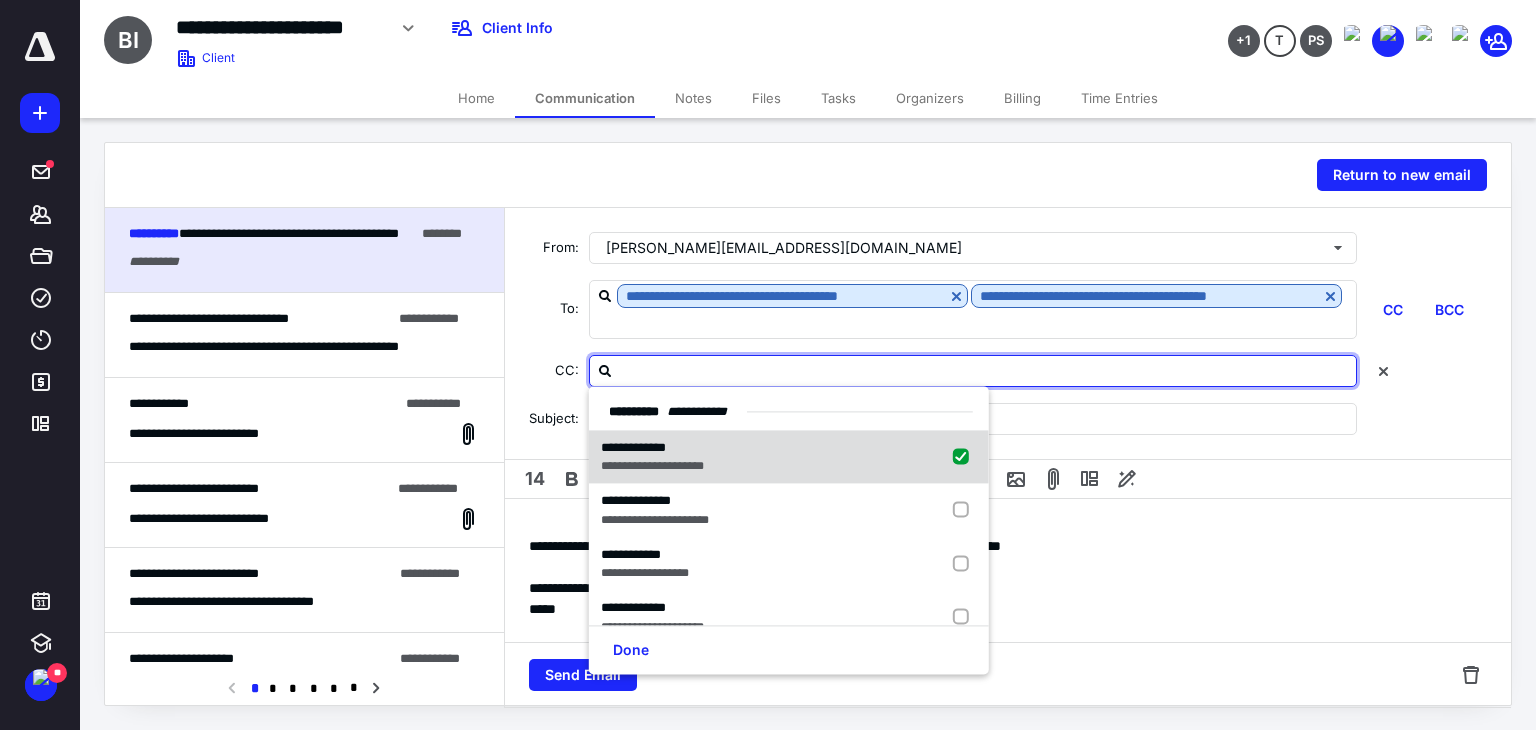 checkbox on "true" 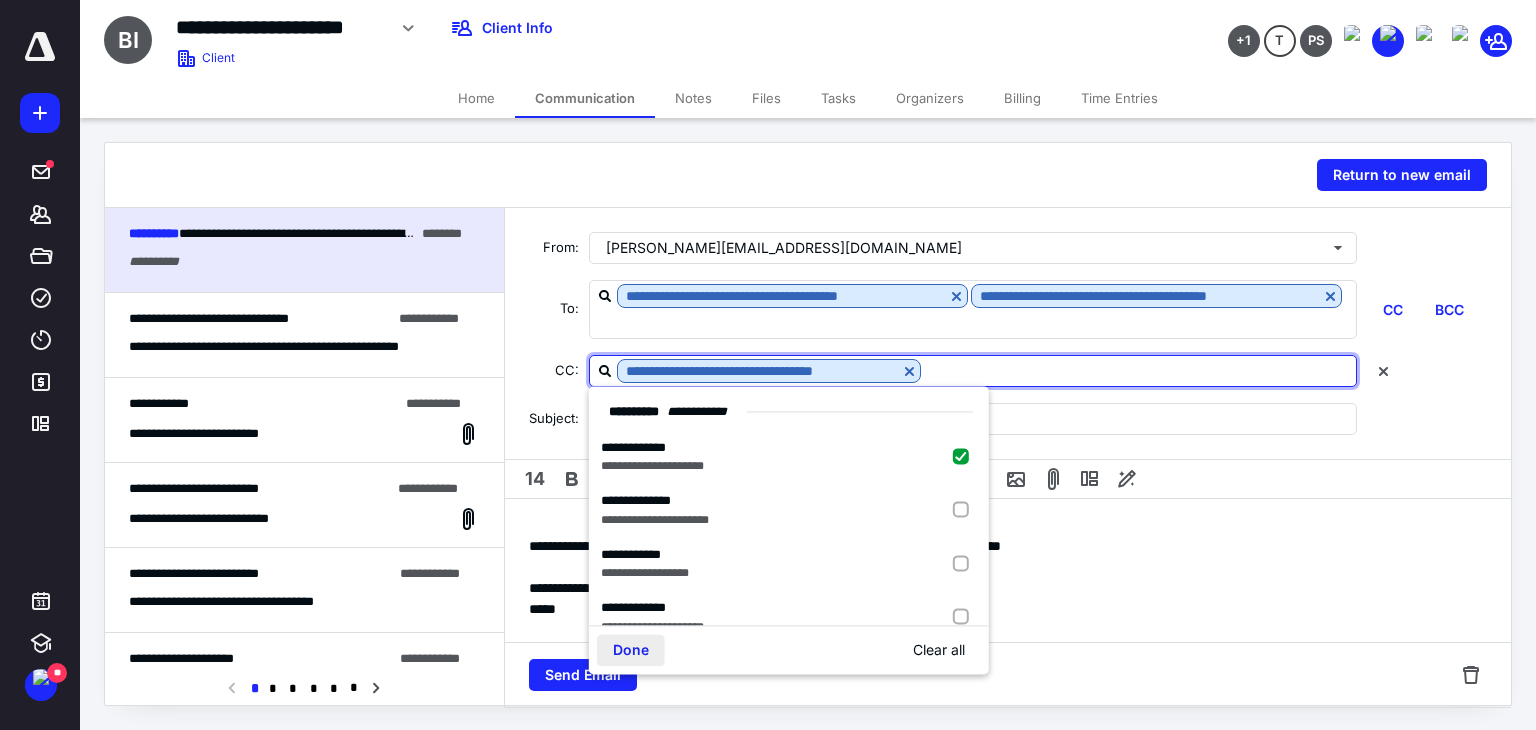 click on "Done" at bounding box center (631, 650) 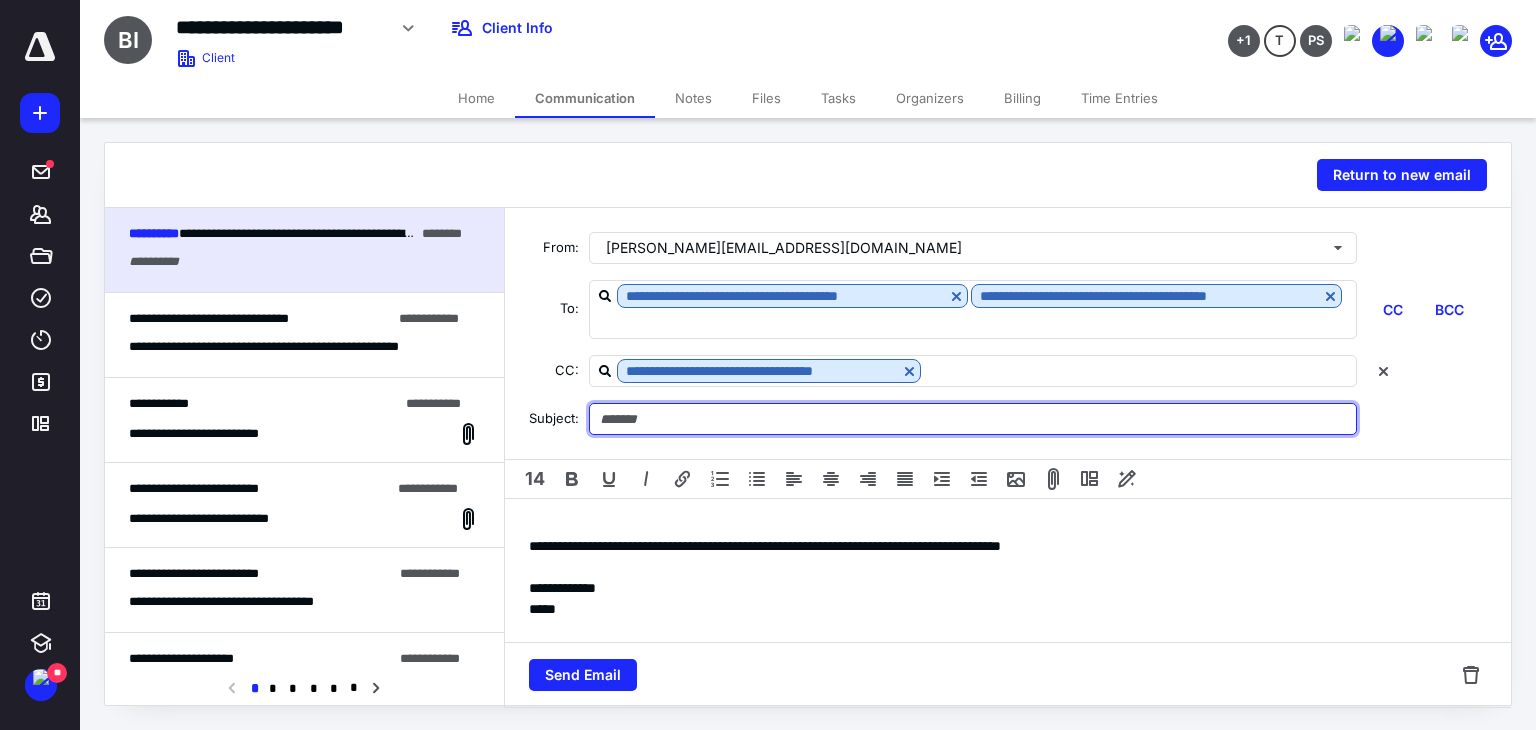 click at bounding box center [973, 419] 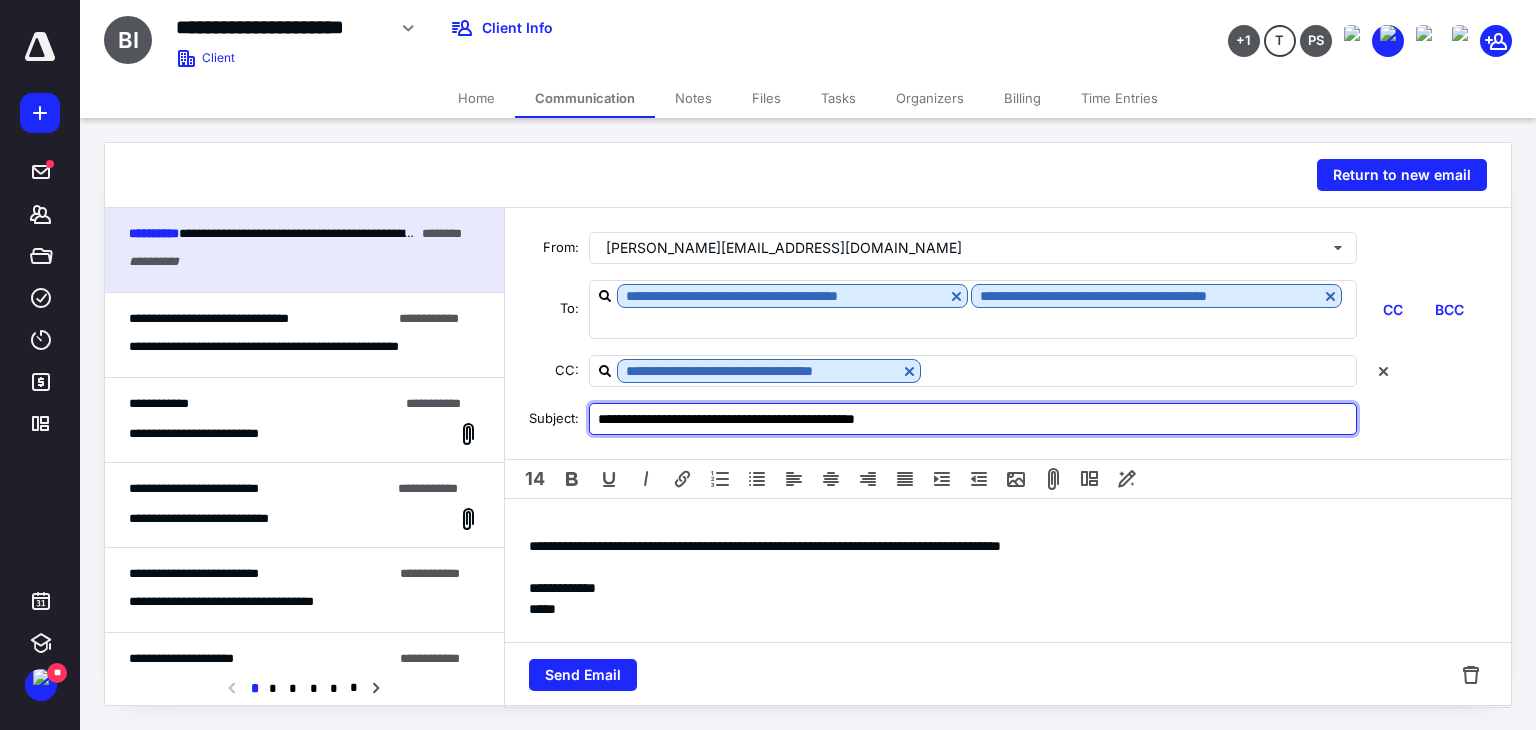 type on "**********" 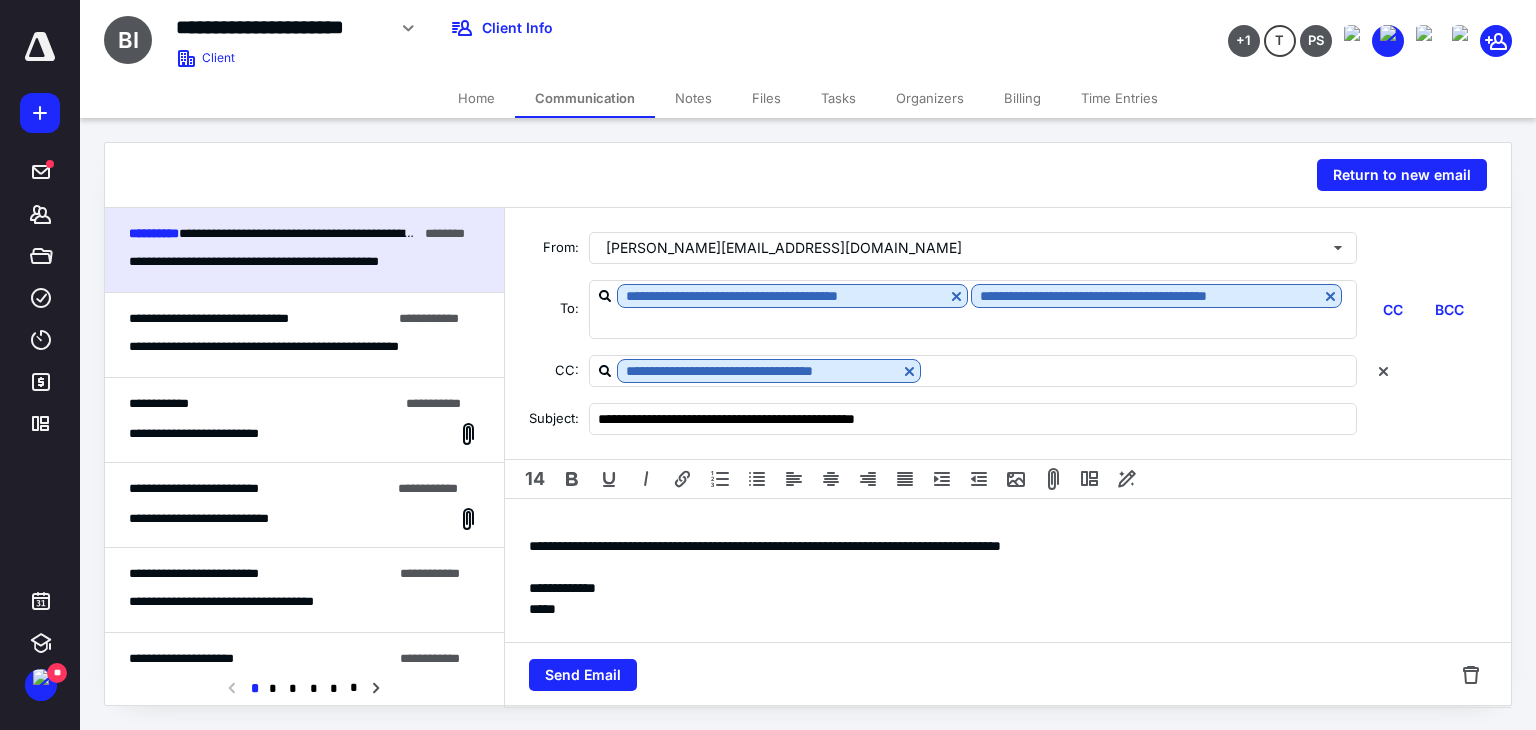 click on "**********" at bounding box center (1008, 651) 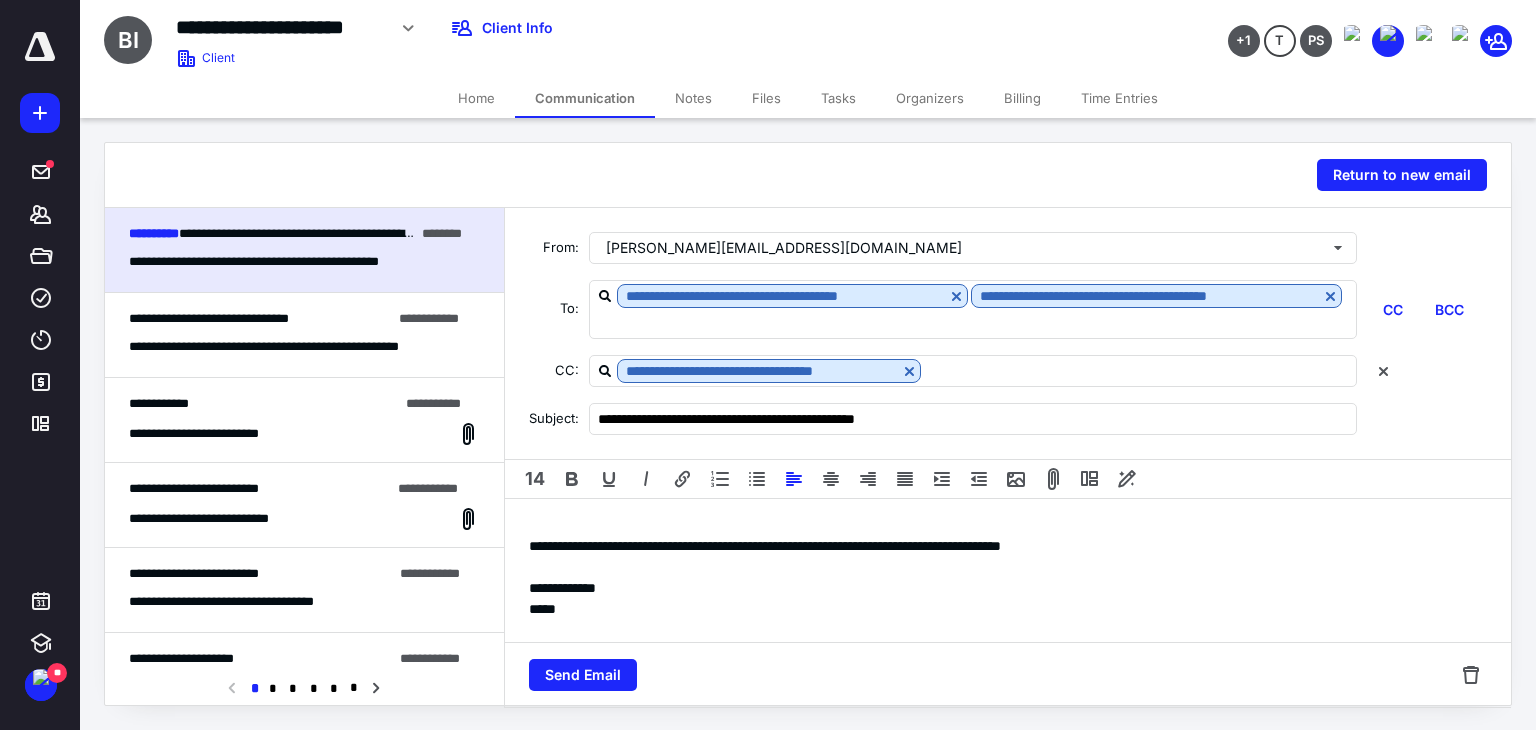 type 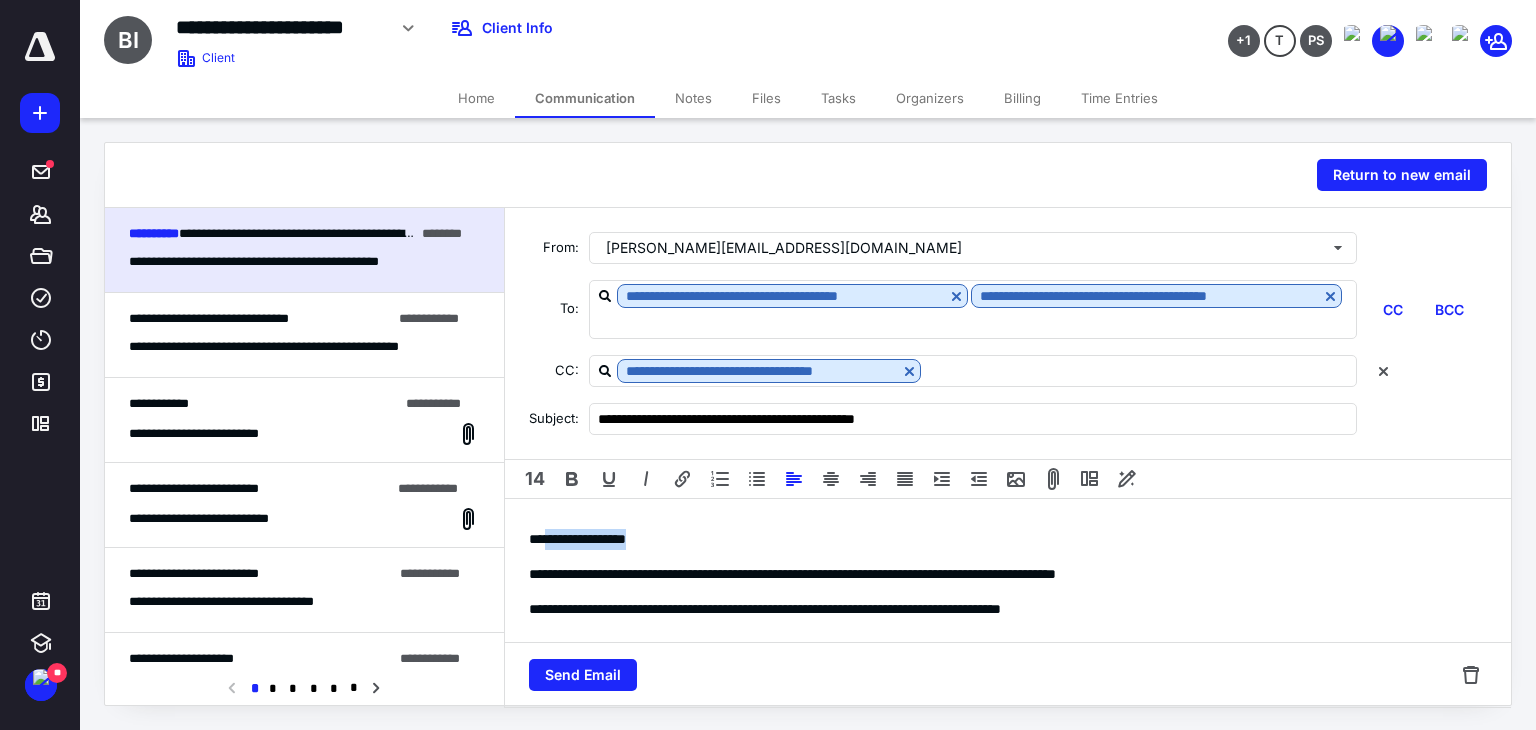 drag, startPoint x: 548, startPoint y: 537, endPoint x: 656, endPoint y: 537, distance: 108 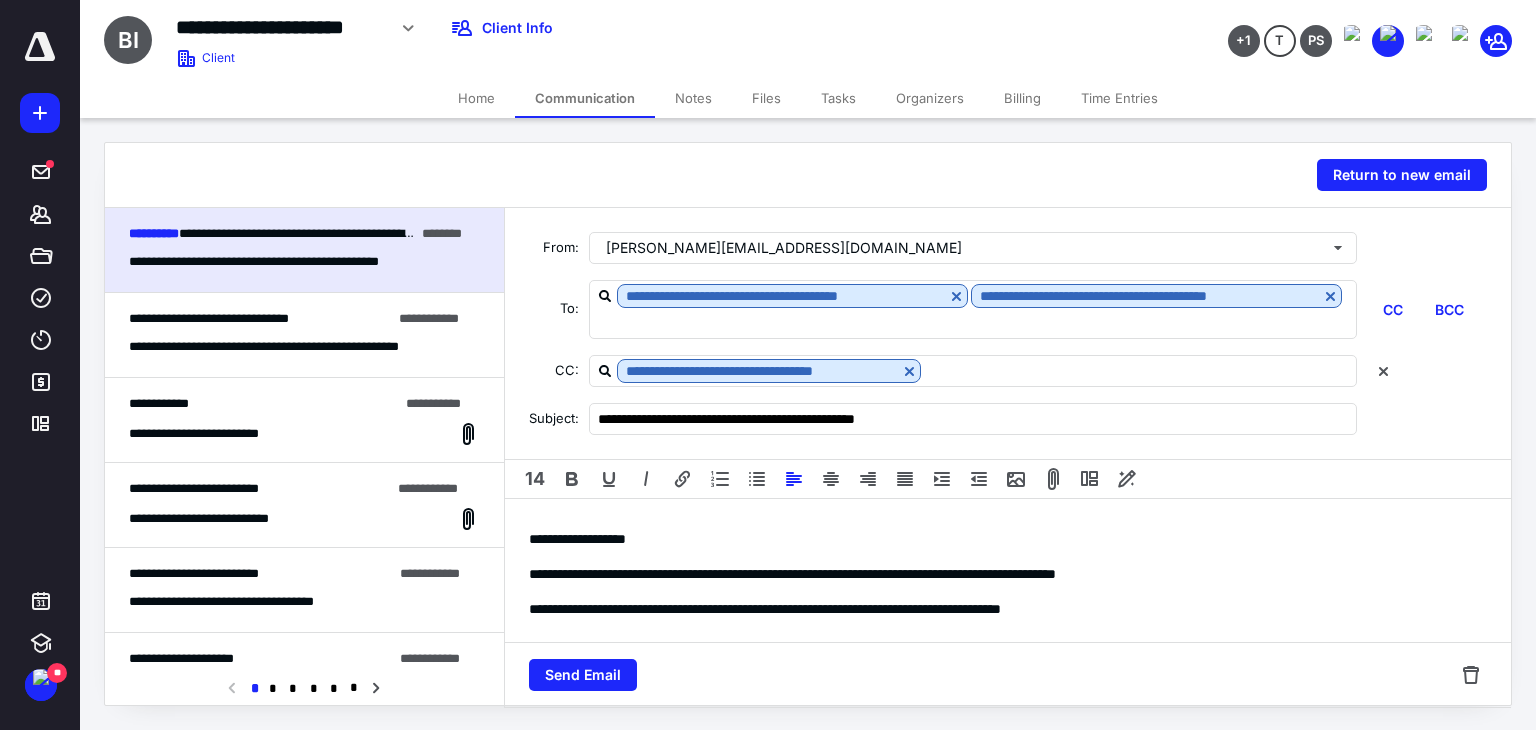 click on "**********" at bounding box center [297, 347] 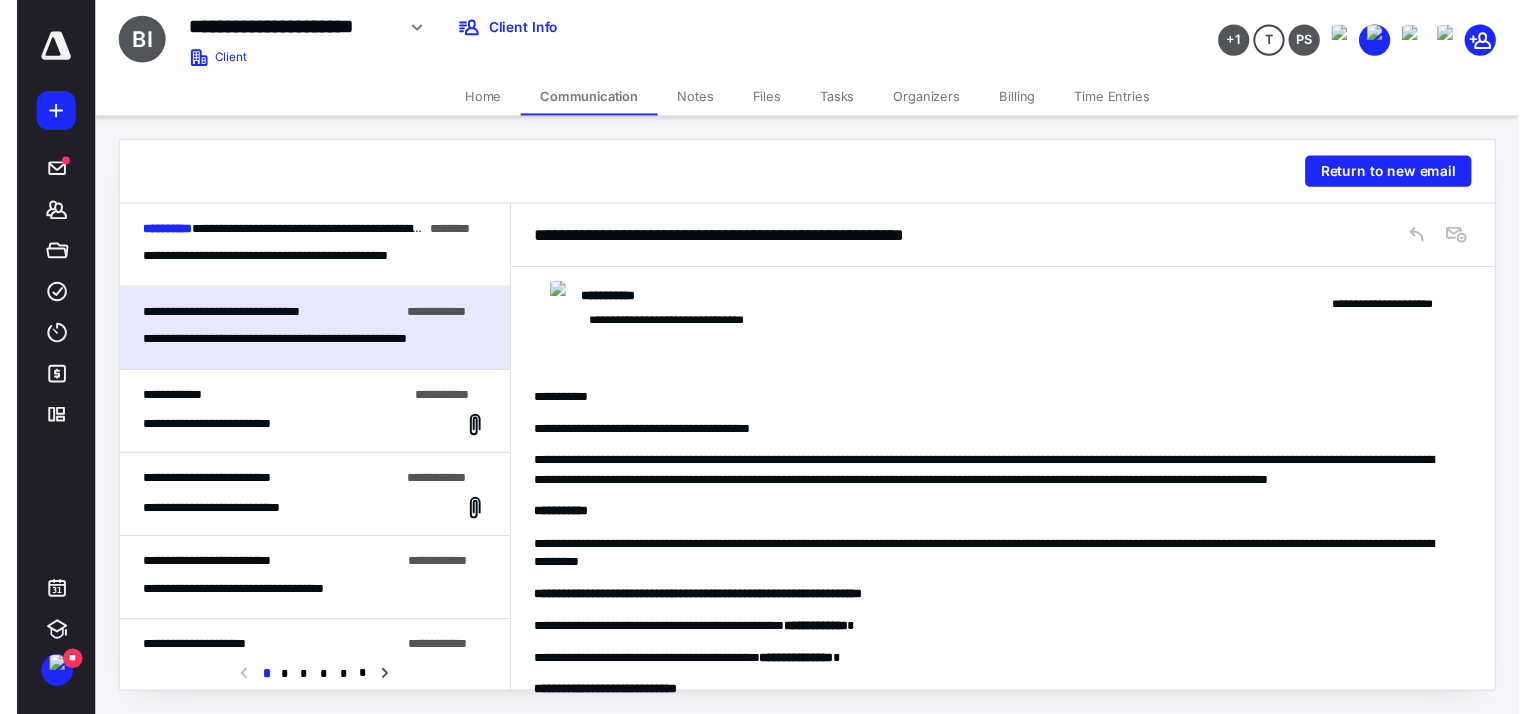 scroll, scrollTop: 200, scrollLeft: 0, axis: vertical 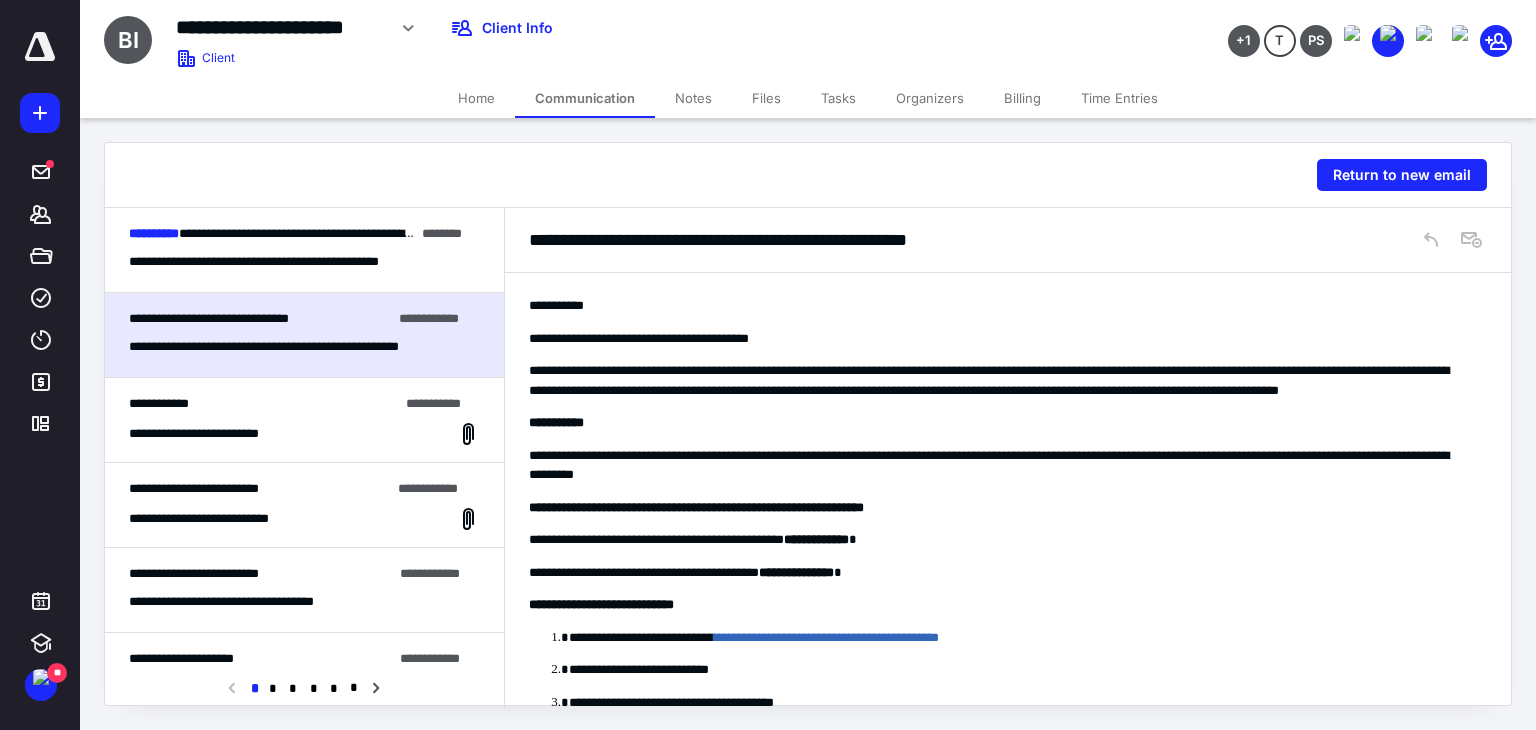 click on "**********" at bounding box center [326, 233] 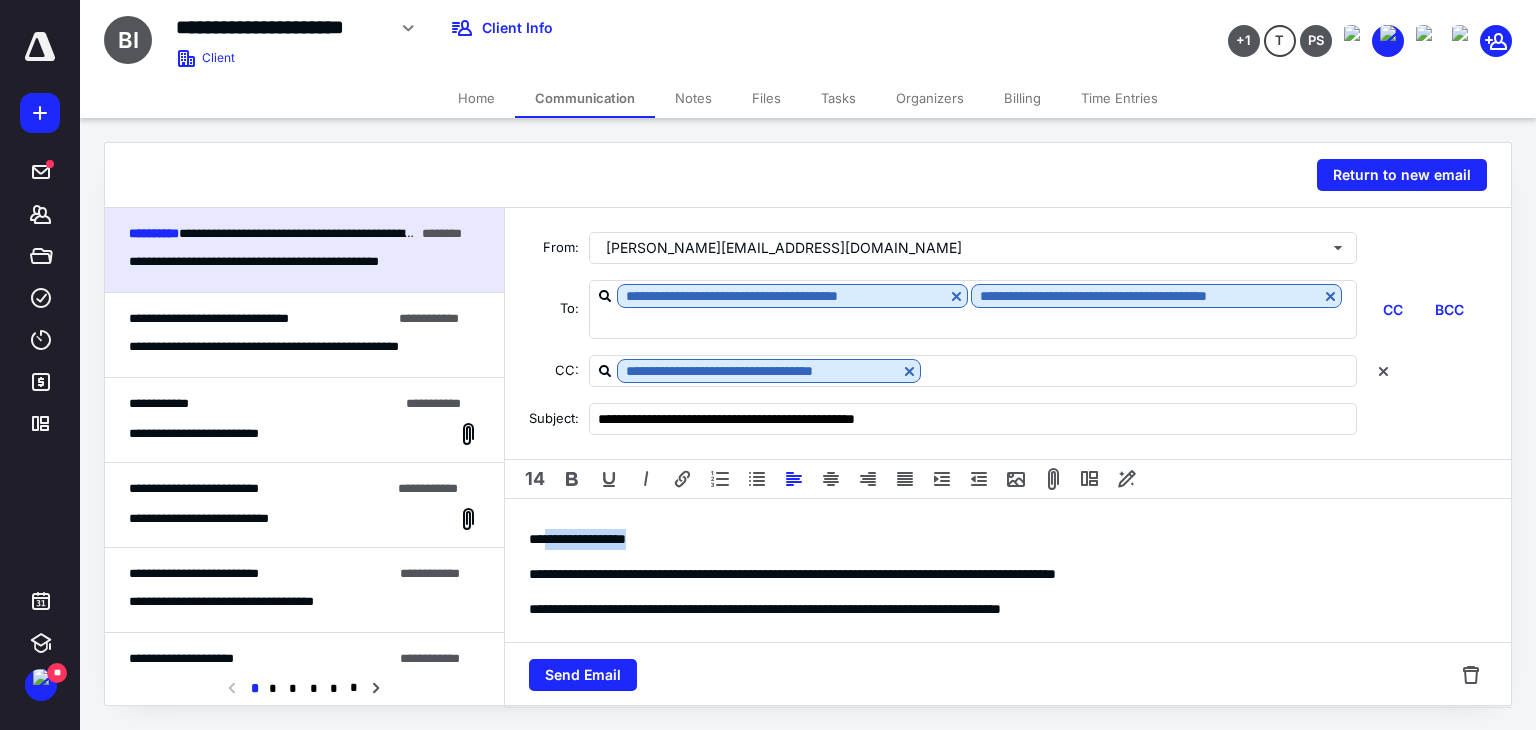 drag, startPoint x: 546, startPoint y: 537, endPoint x: 660, endPoint y: 545, distance: 114.28036 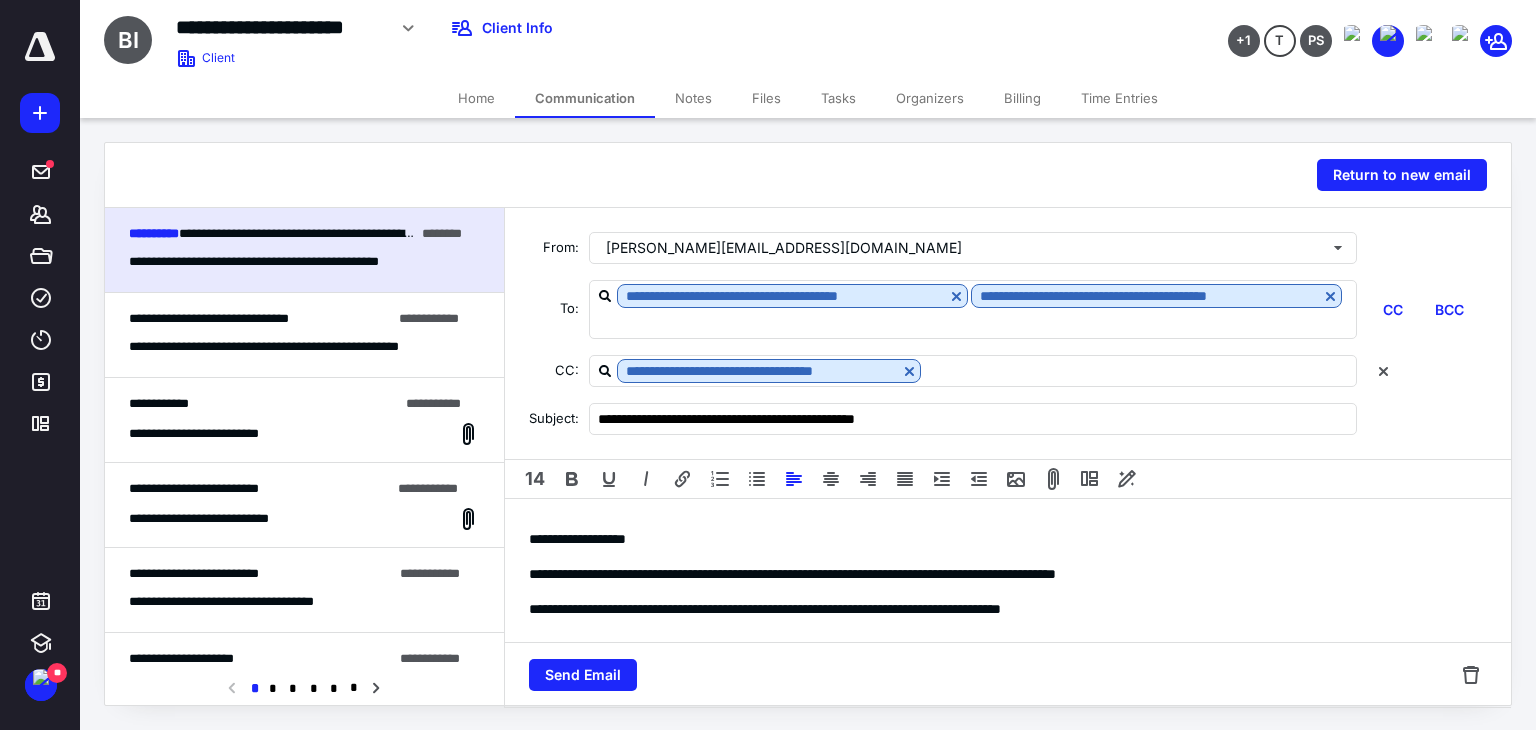 click on "**********" at bounding box center [1000, 574] 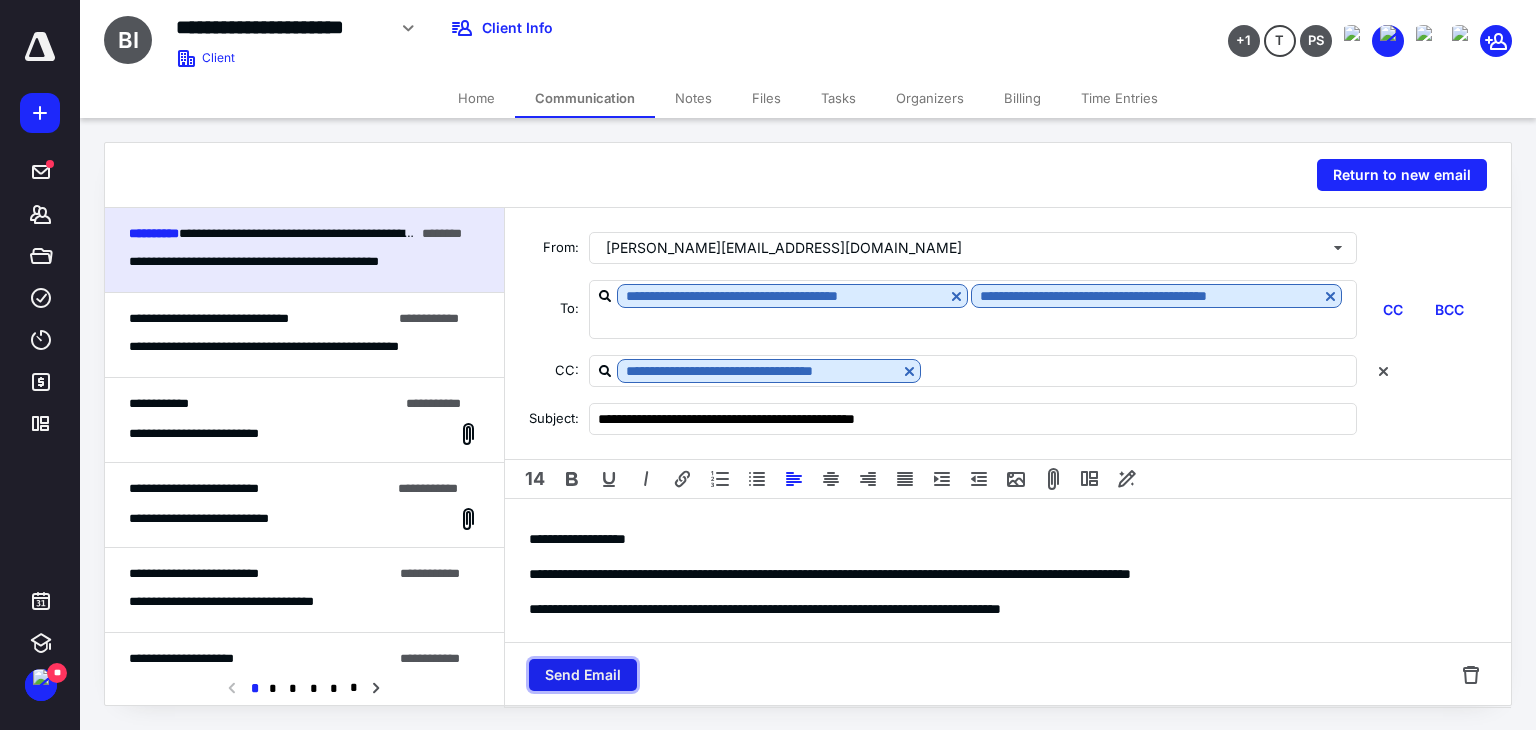 click on "Send Email" at bounding box center [583, 675] 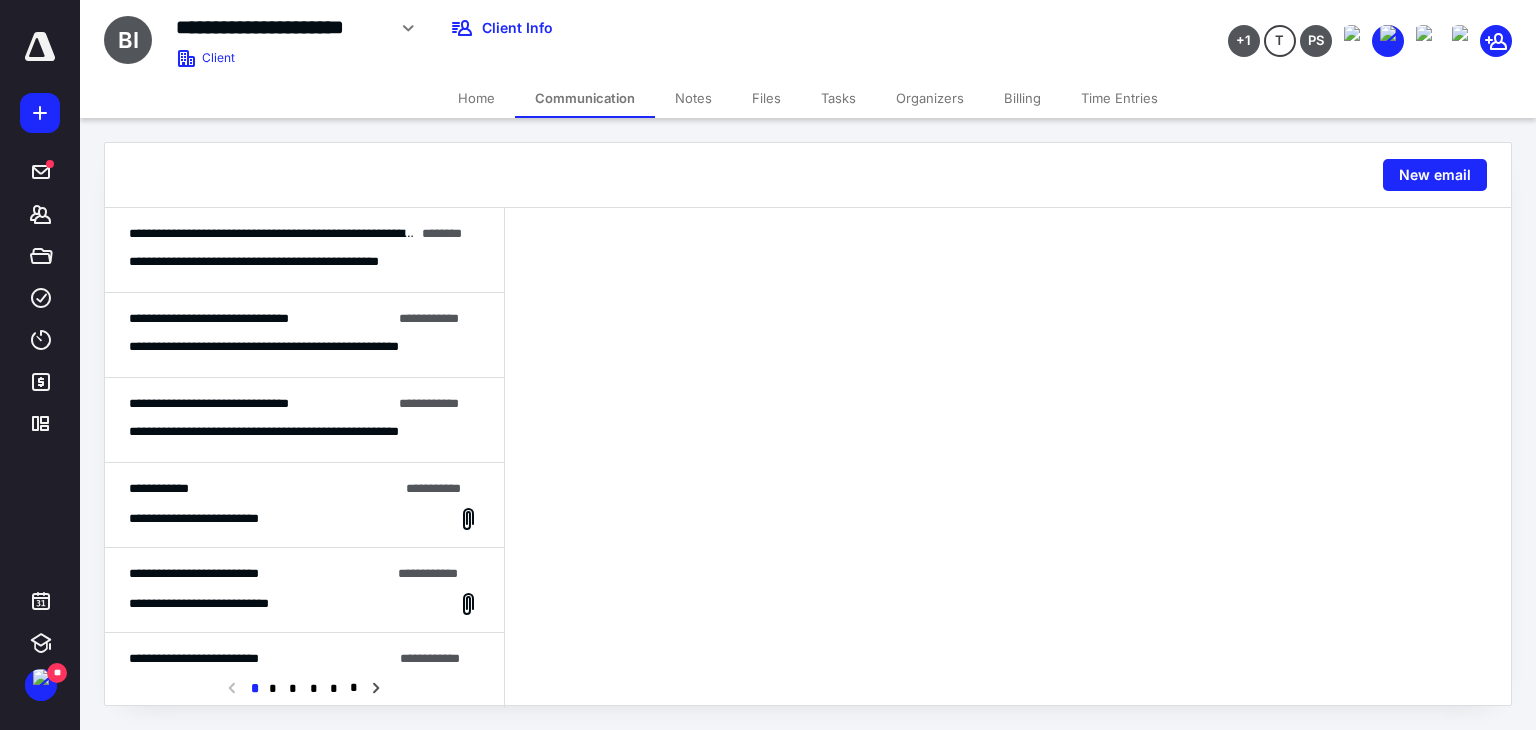 click on "Tasks" at bounding box center (838, 98) 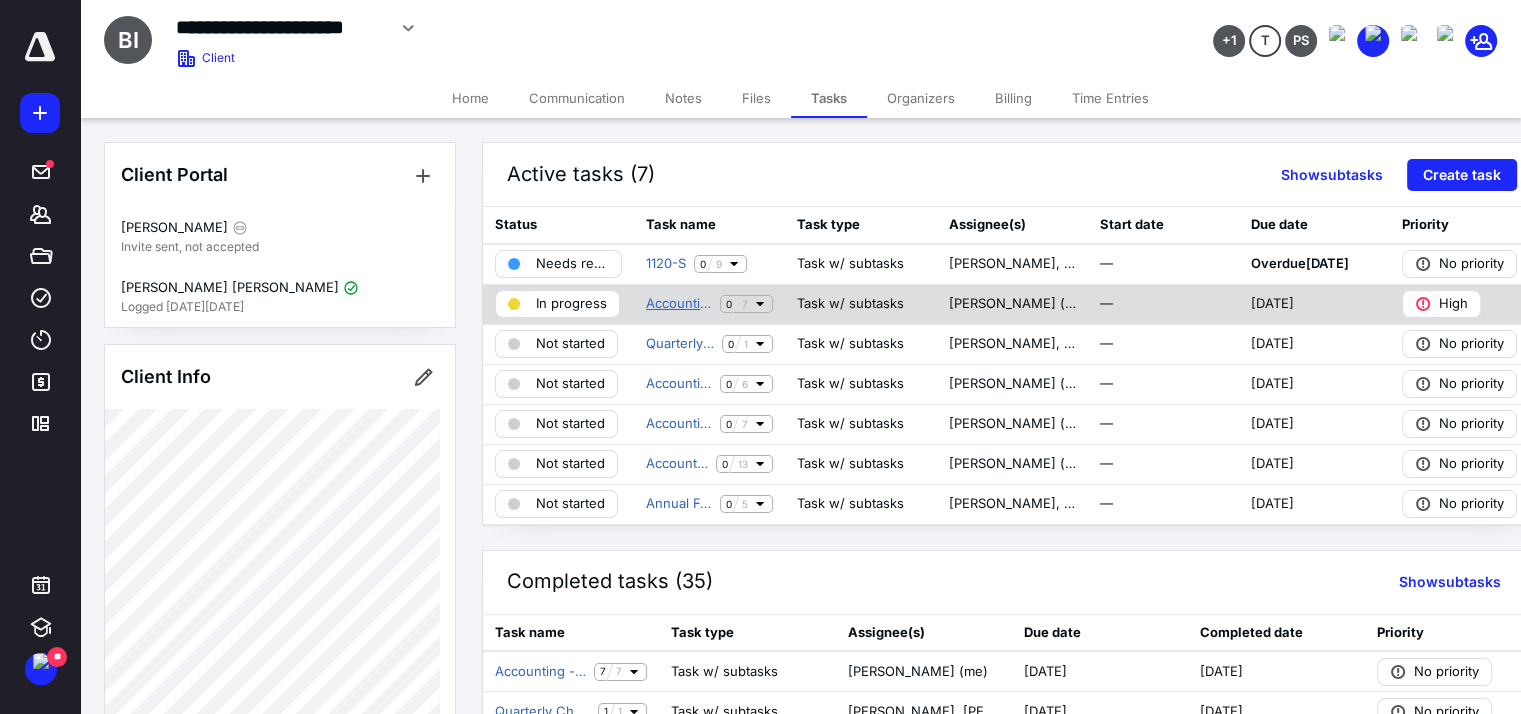 click on "Accounting - Monthly" at bounding box center [679, 304] 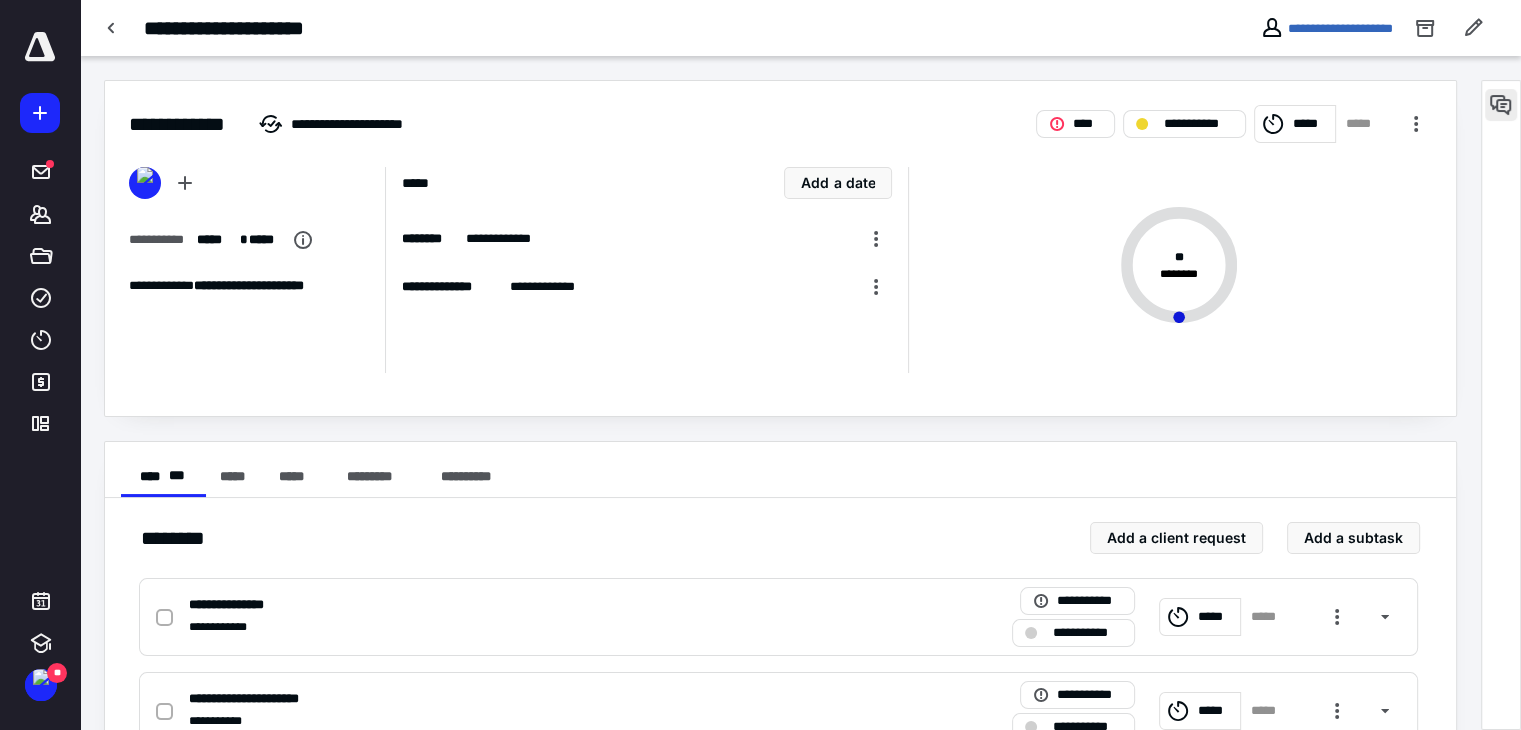 click at bounding box center [1501, 105] 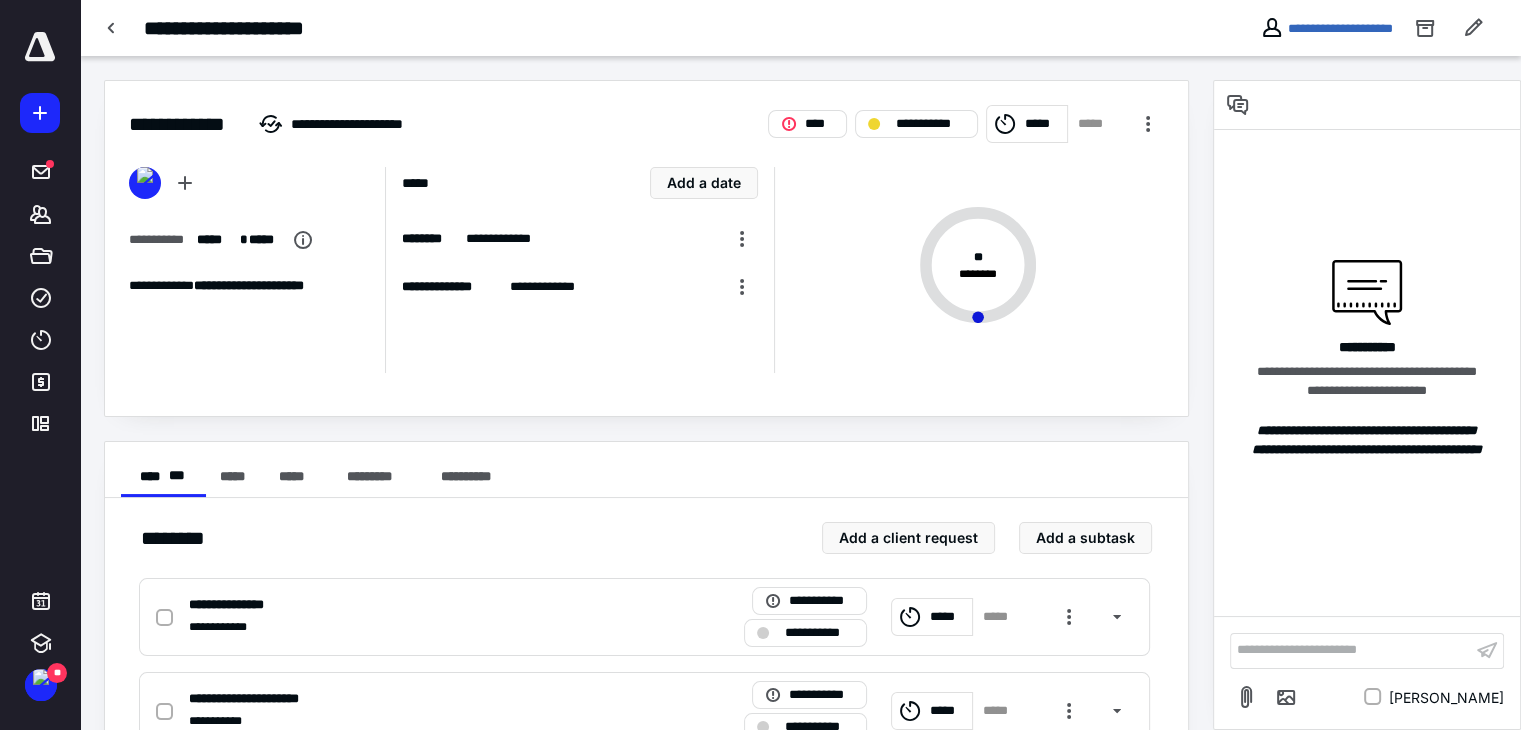 click on "**********" at bounding box center (1351, 650) 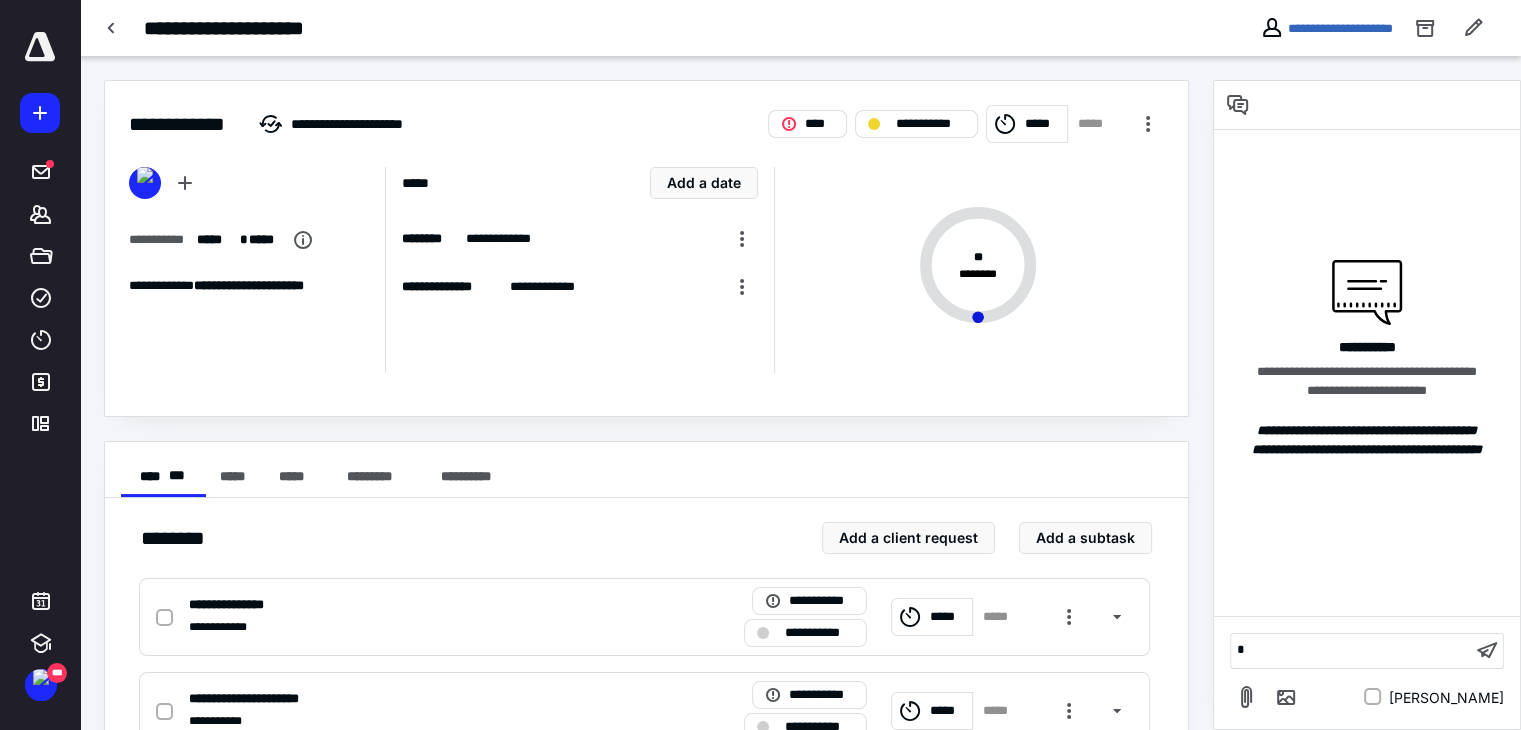 type 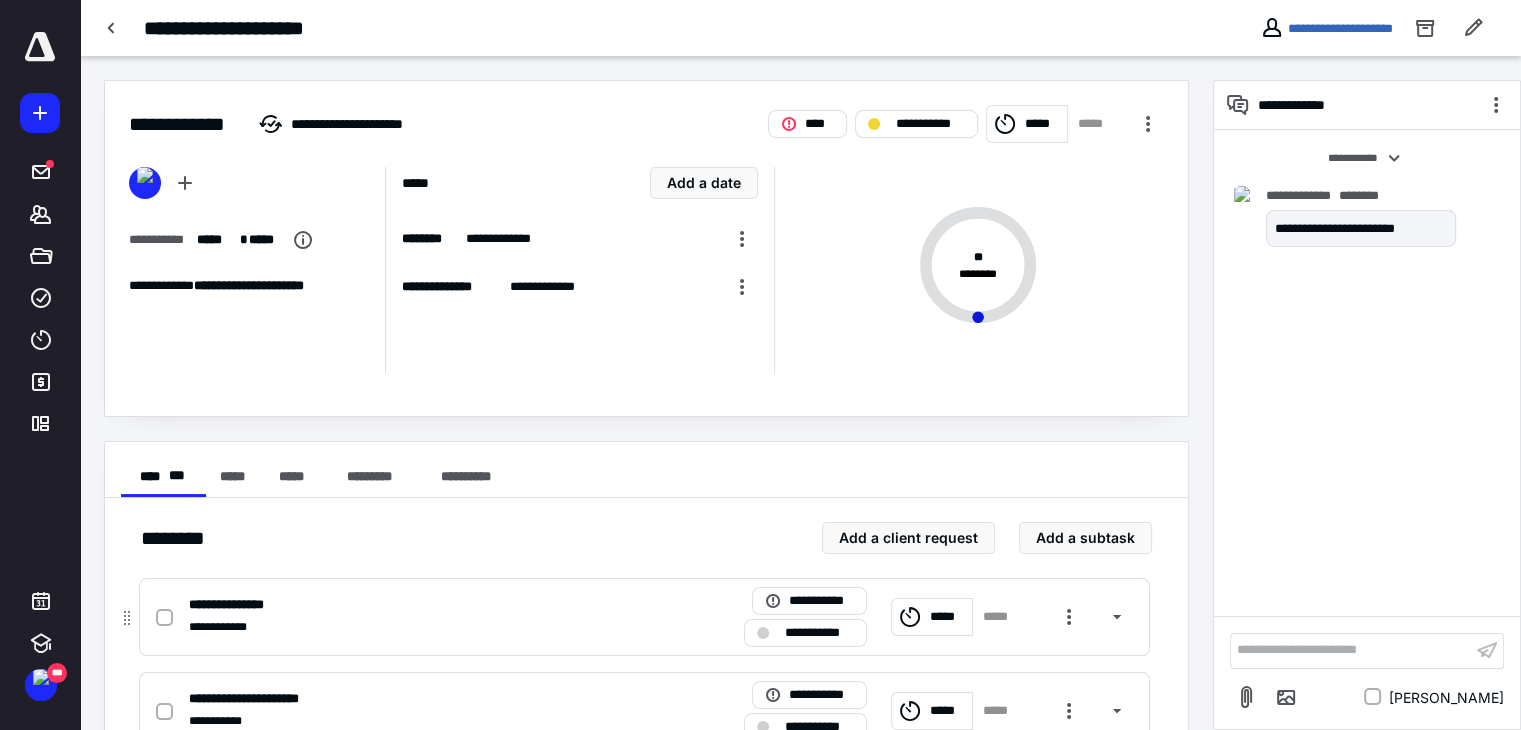 click 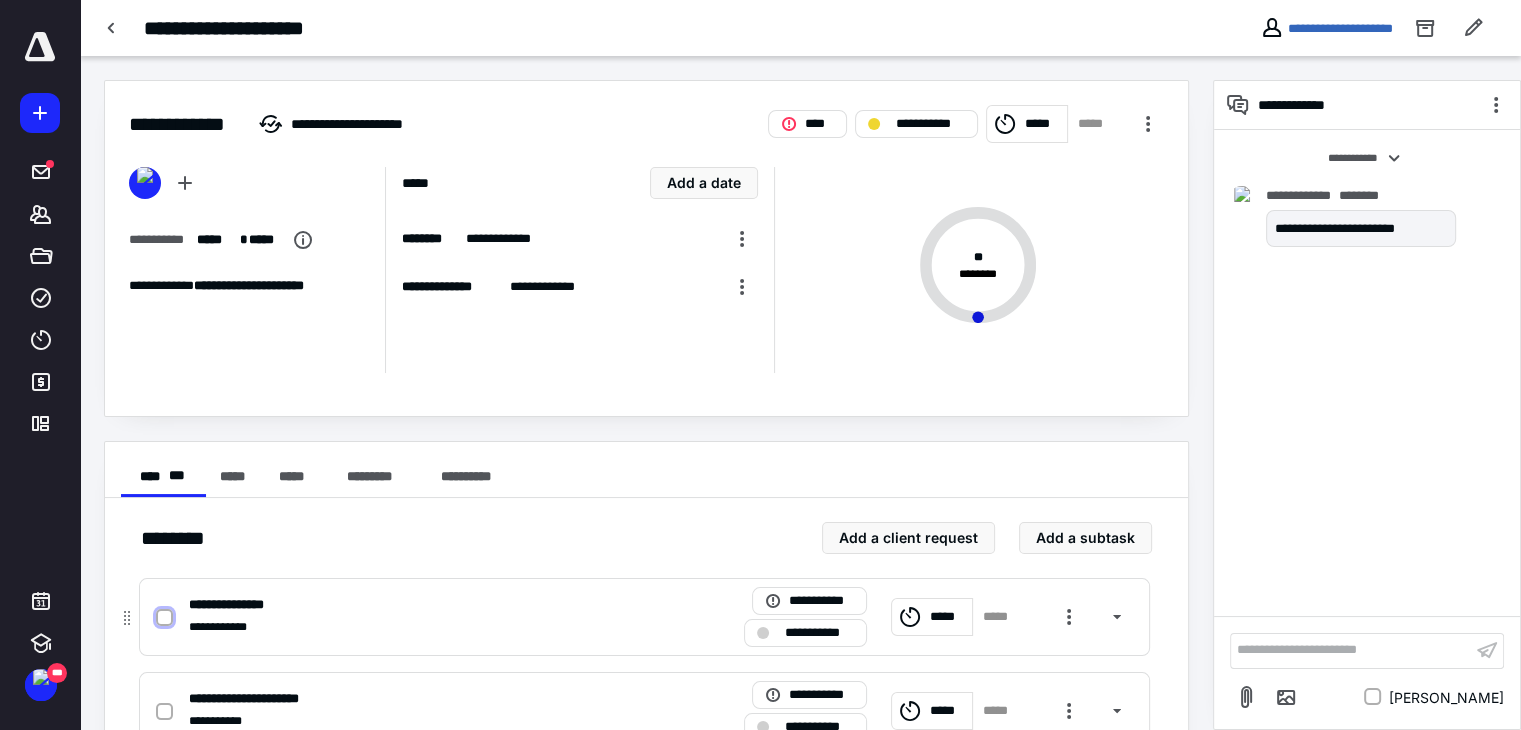 click at bounding box center [164, 618] 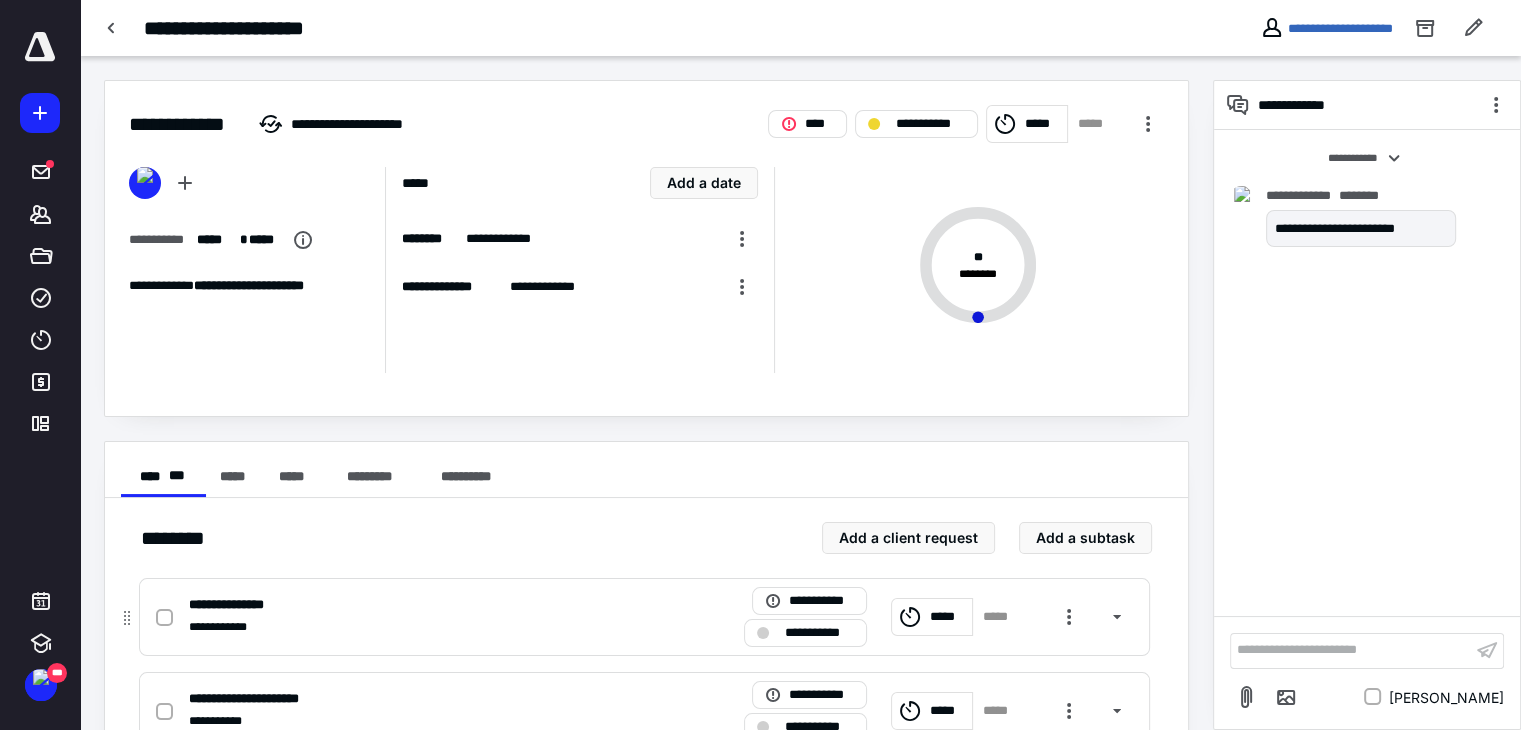 checkbox on "true" 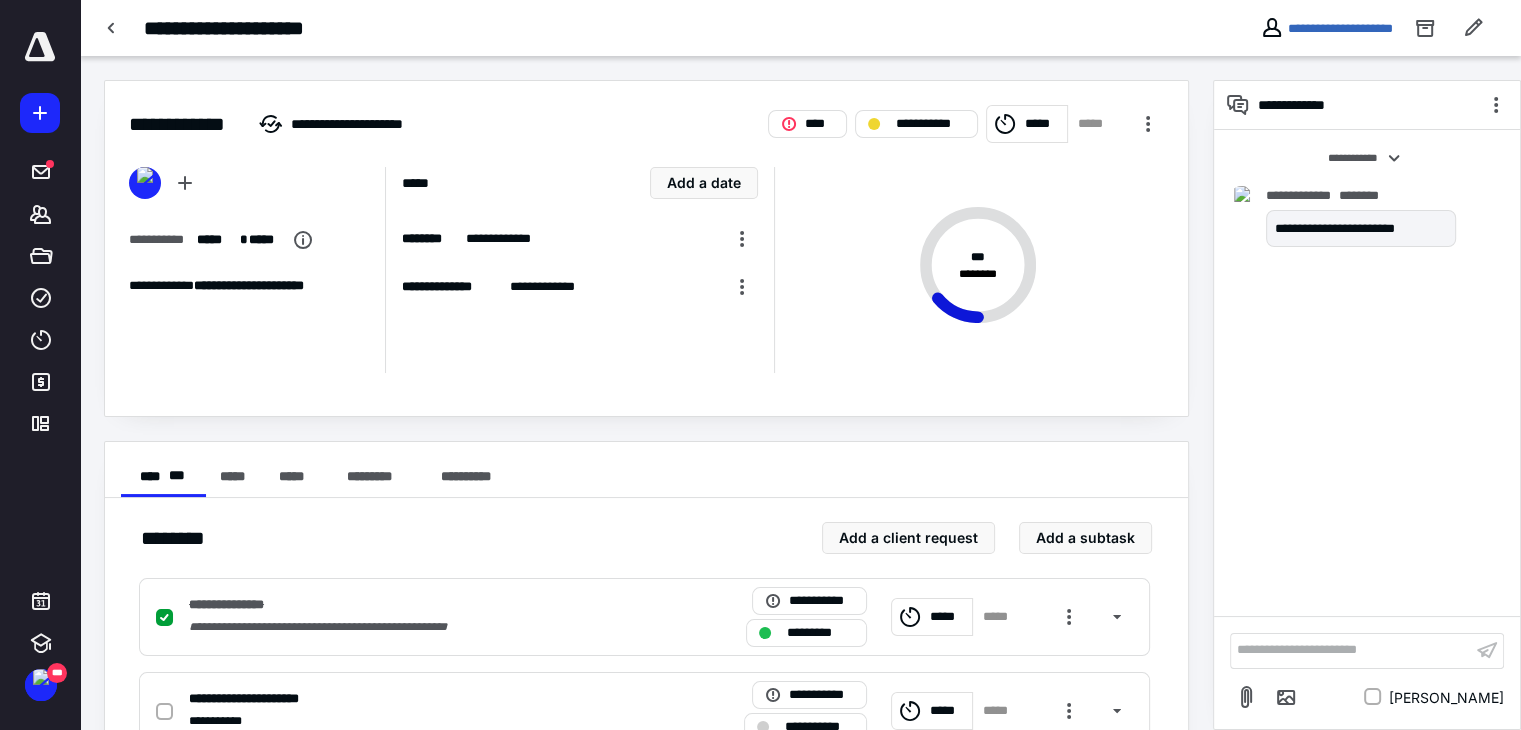click at bounding box center [40, 47] 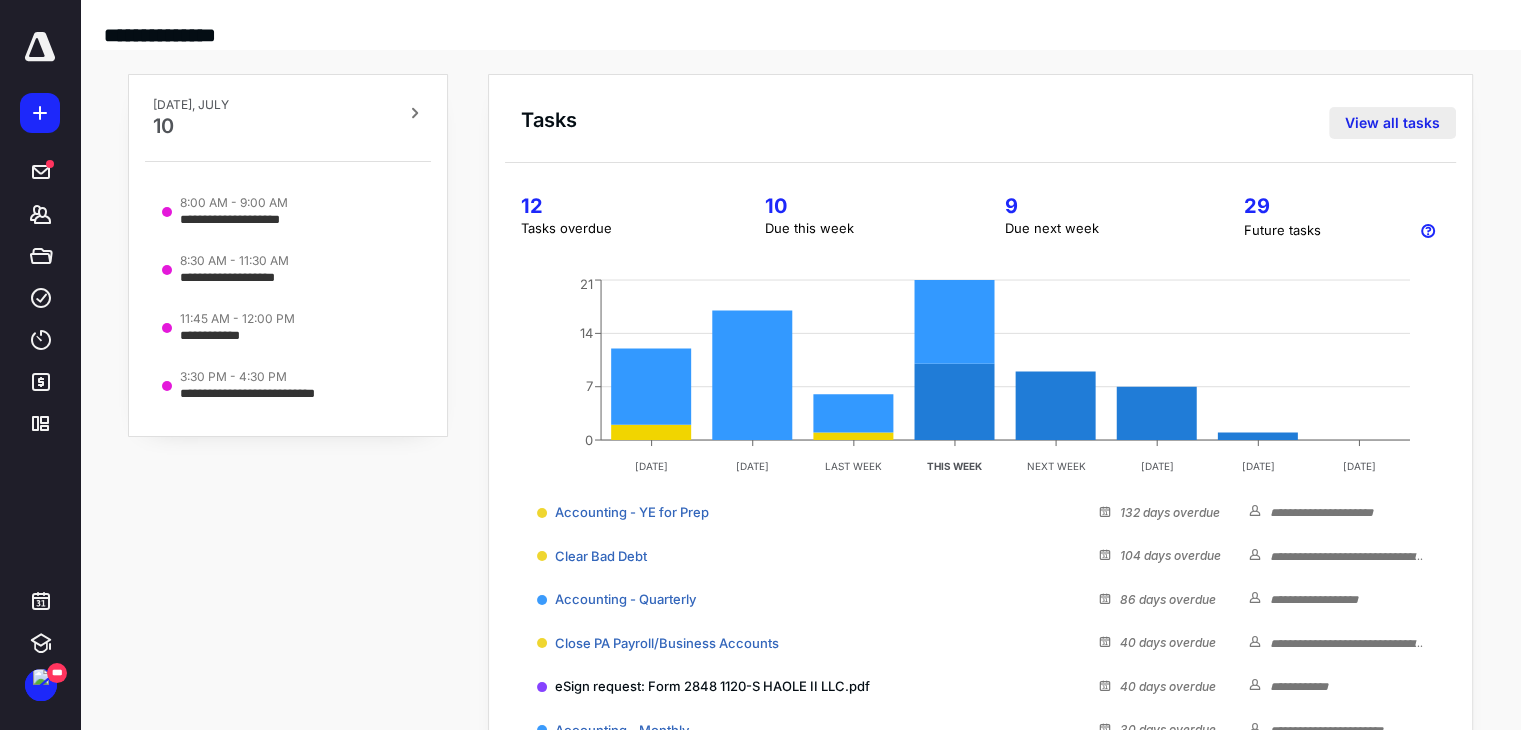 click on "View all tasks" at bounding box center (1392, 123) 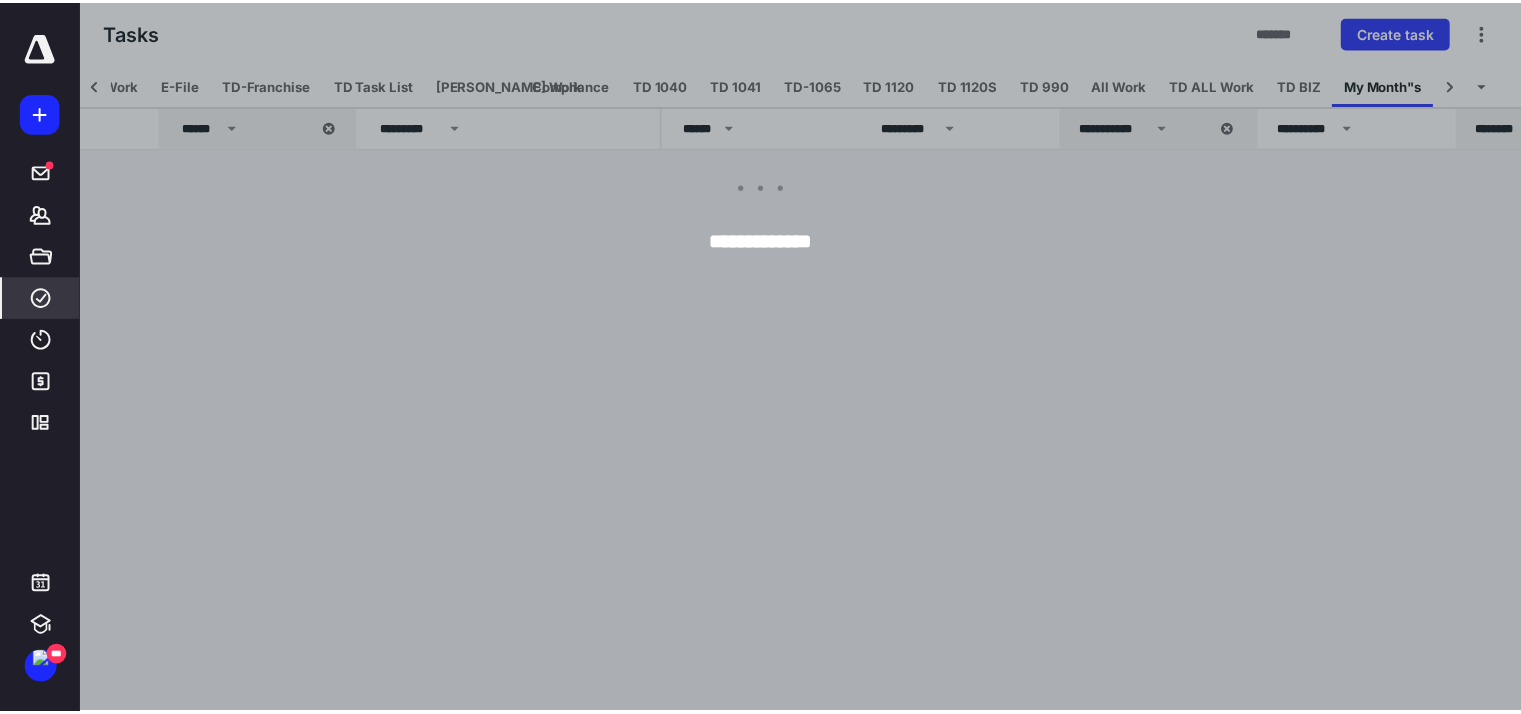 scroll, scrollTop: 0, scrollLeft: 66, axis: horizontal 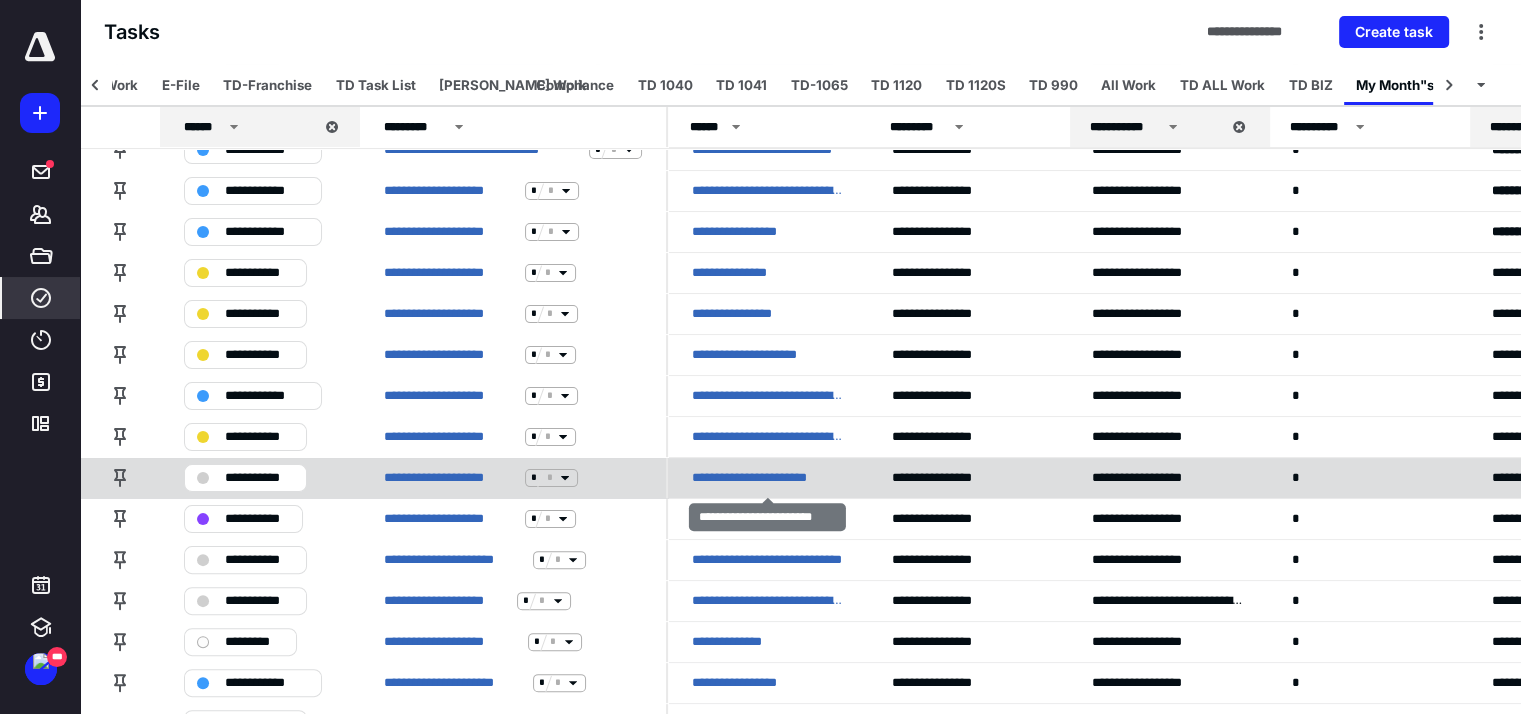 click on "**********" at bounding box center [766, 478] 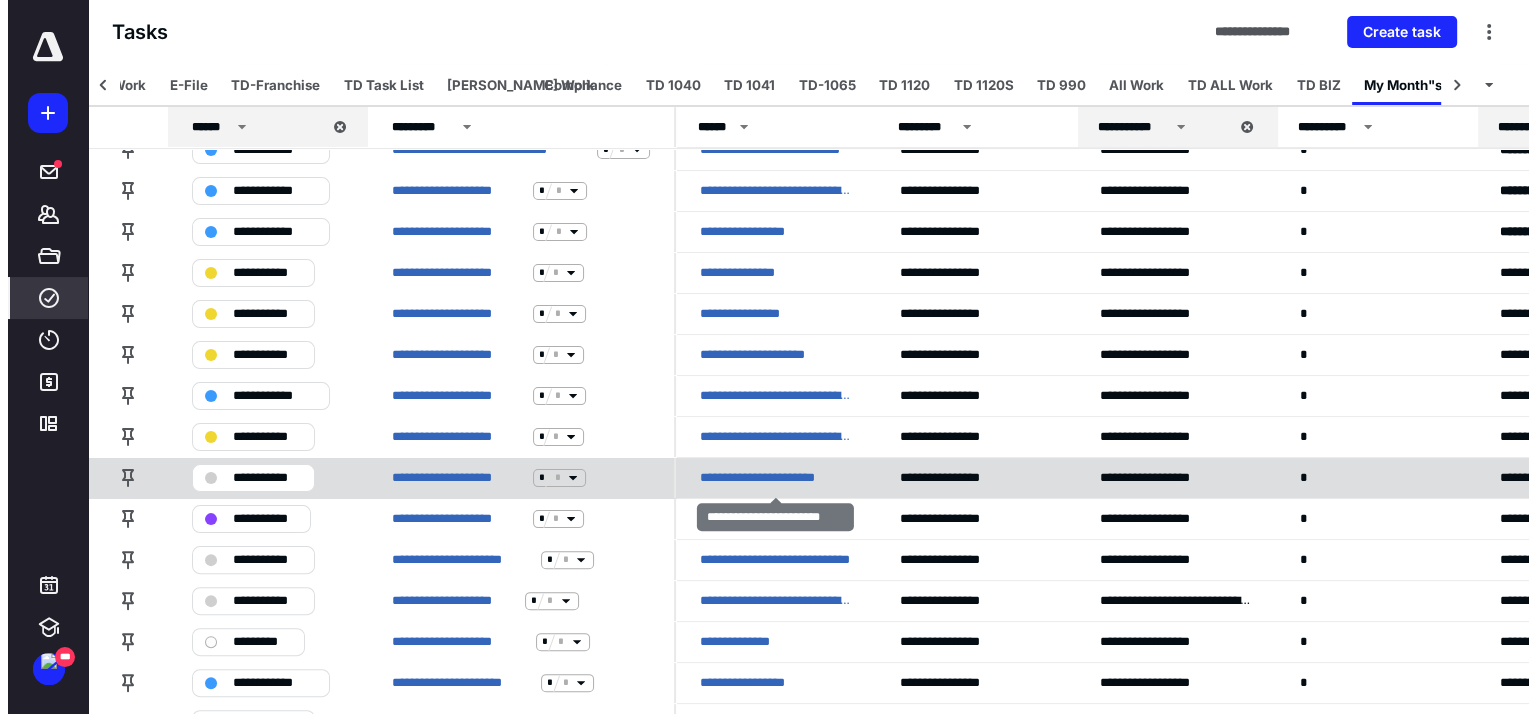 scroll, scrollTop: 0, scrollLeft: 0, axis: both 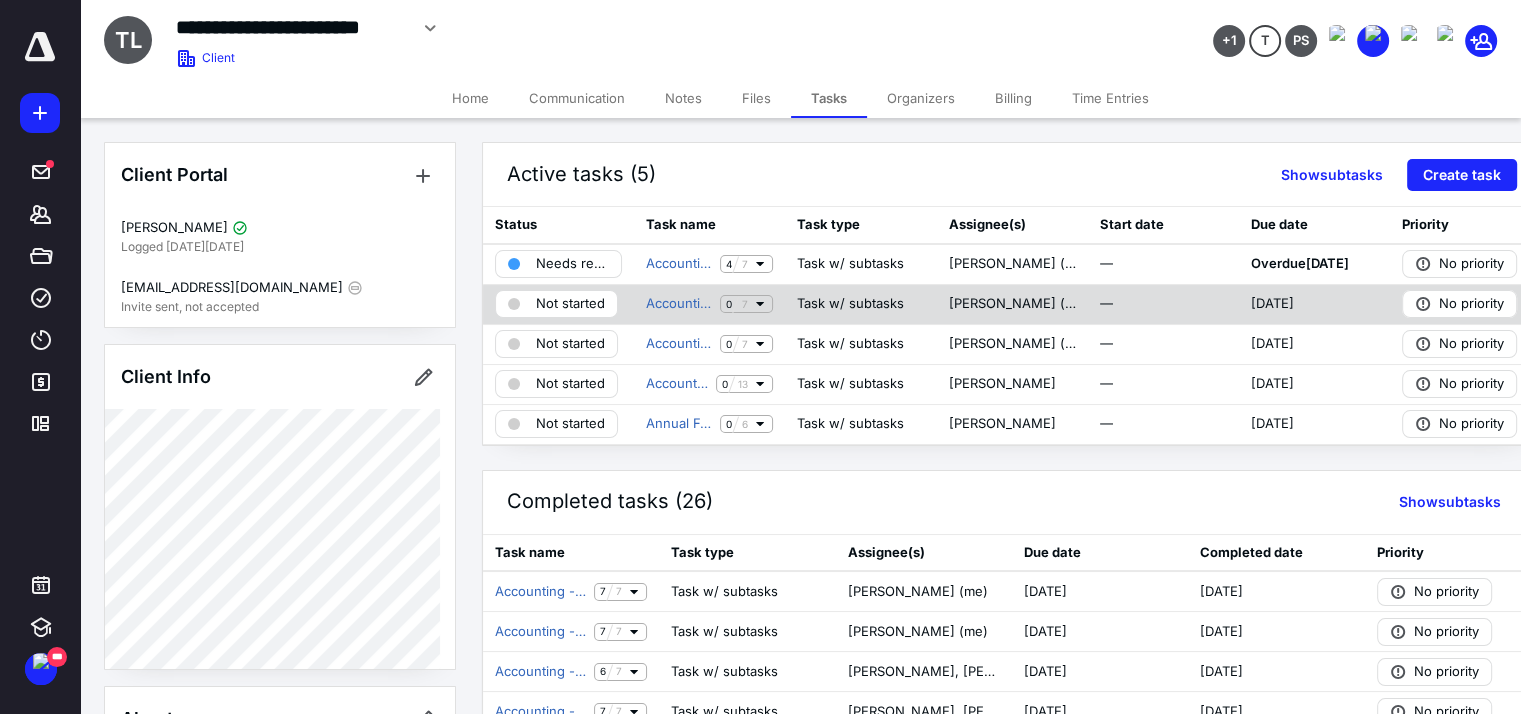 click on "Not started" at bounding box center [570, 304] 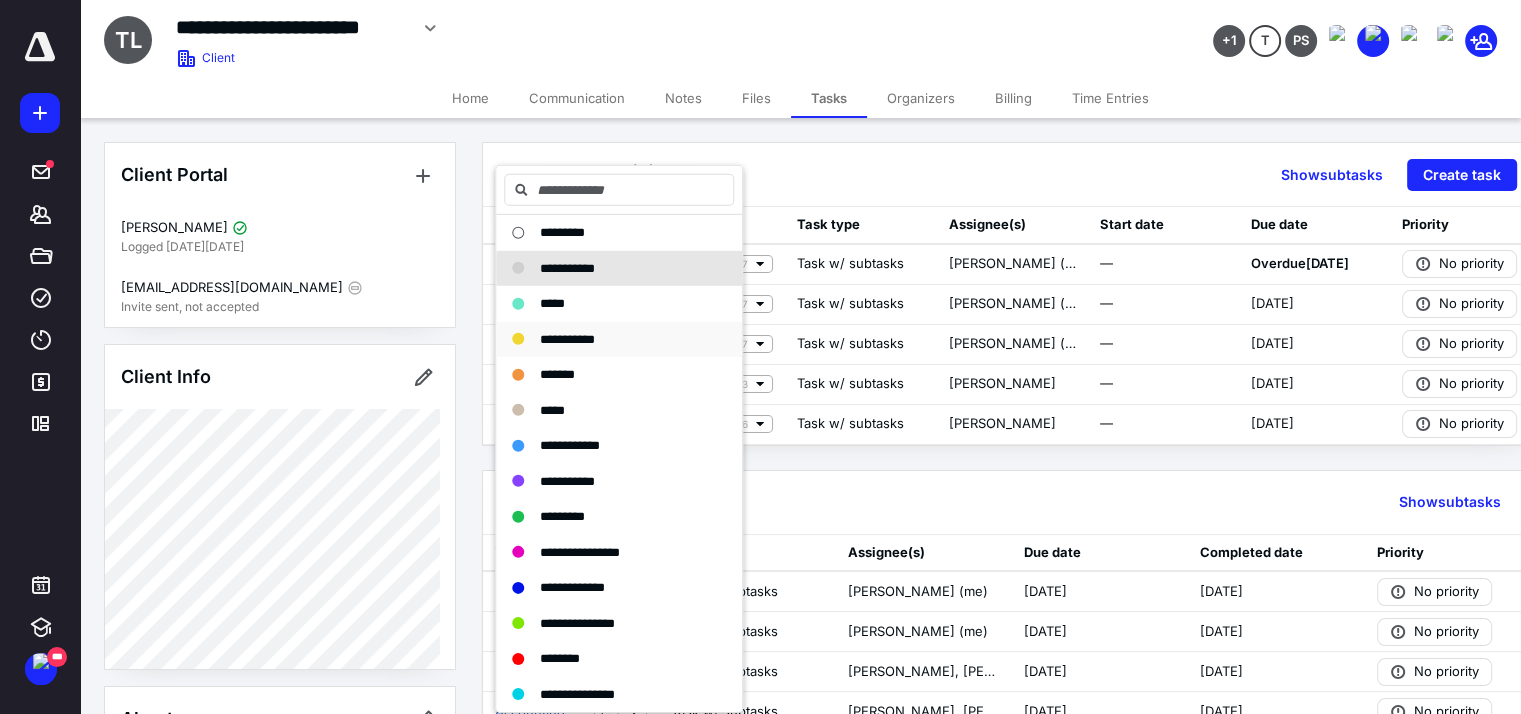 click on "**********" at bounding box center (567, 338) 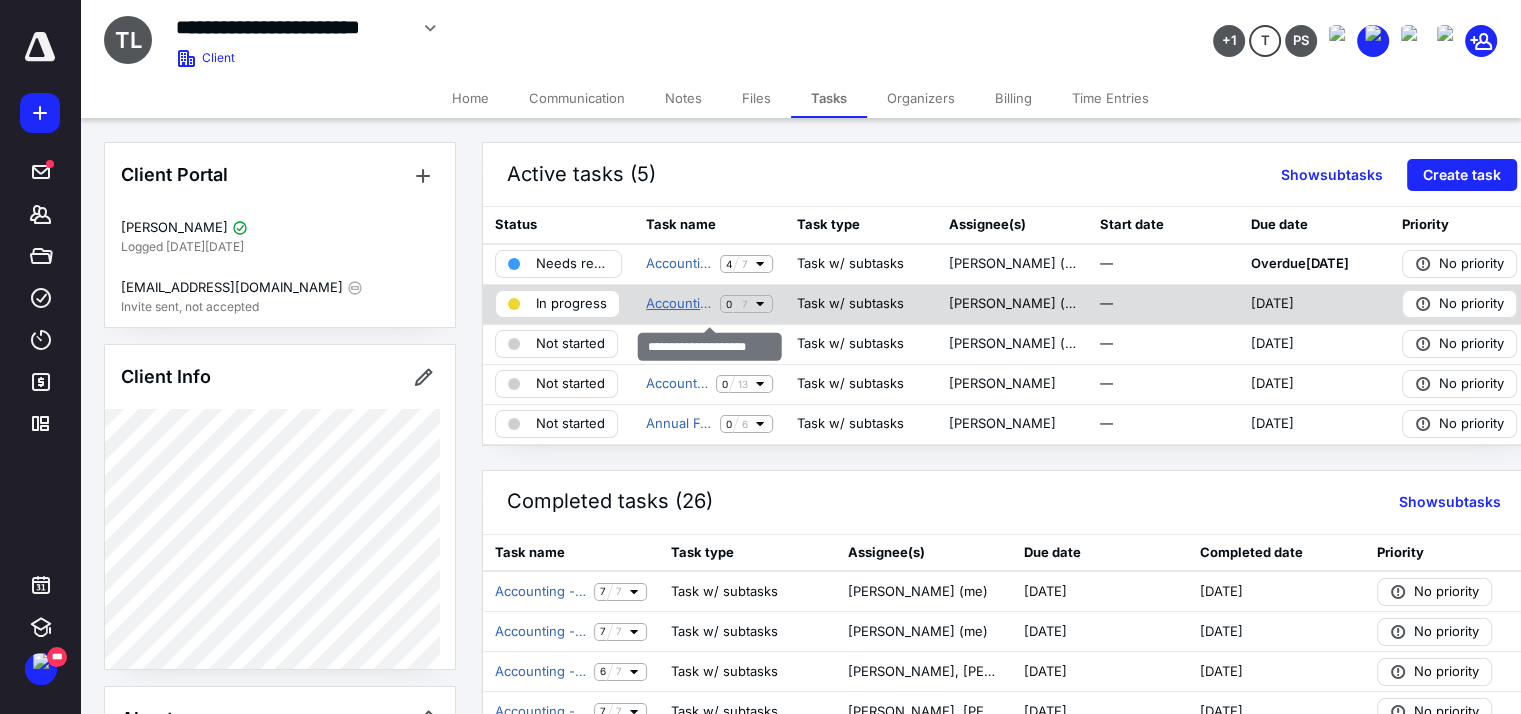click on "Accounting - Monthly" at bounding box center [679, 304] 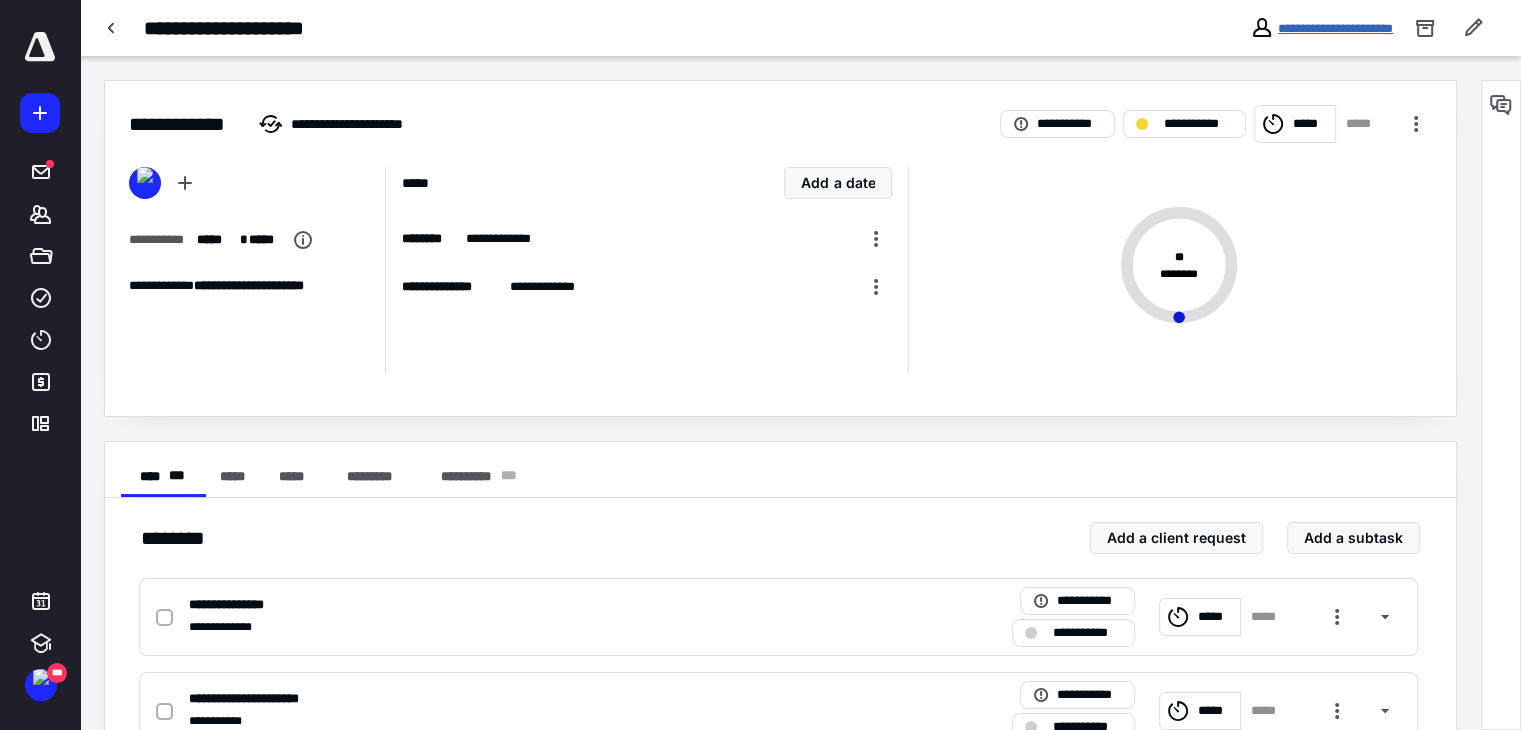 click on "**********" at bounding box center [1335, 28] 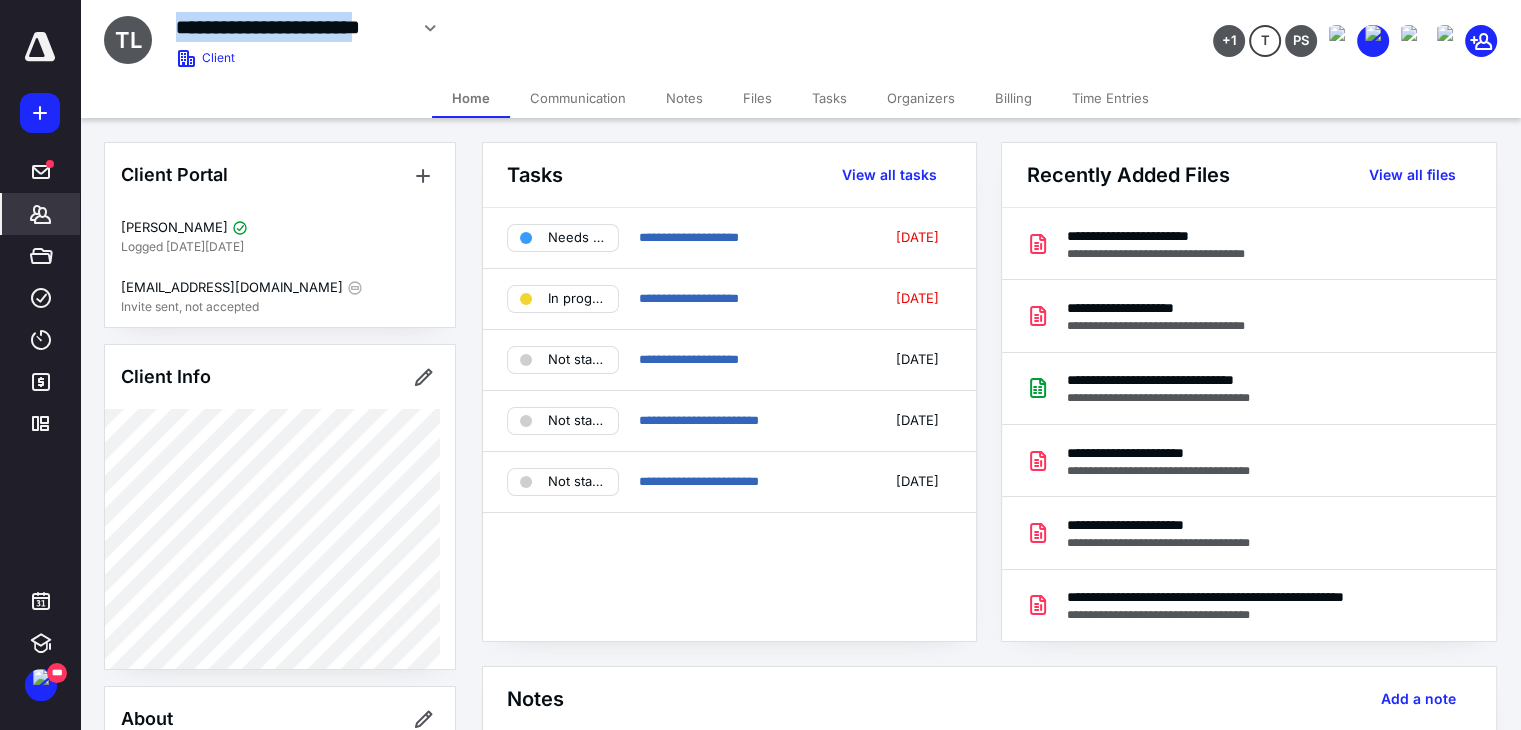 drag, startPoint x: 178, startPoint y: 24, endPoint x: 397, endPoint y: 29, distance: 219.05707 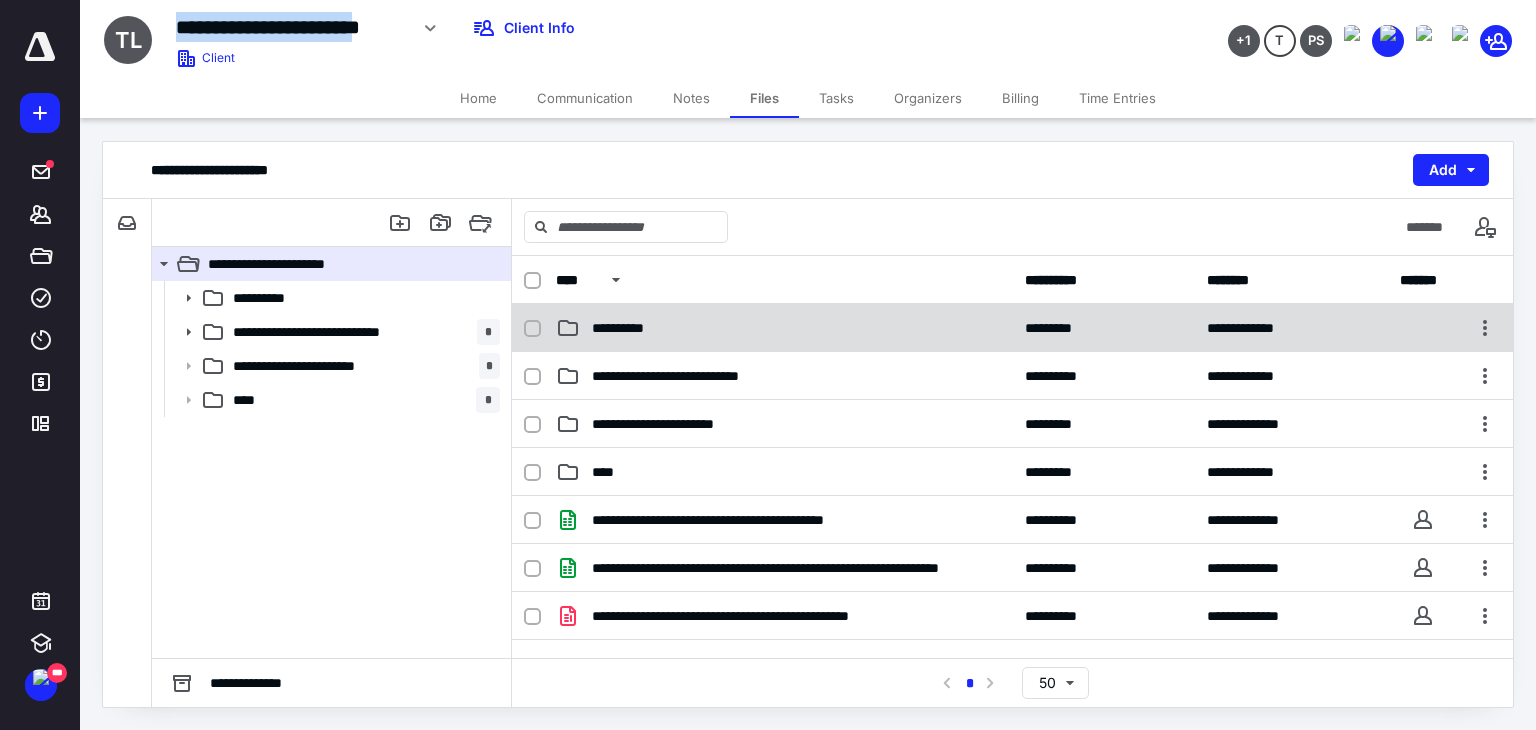 click on "**********" at bounding box center [784, 328] 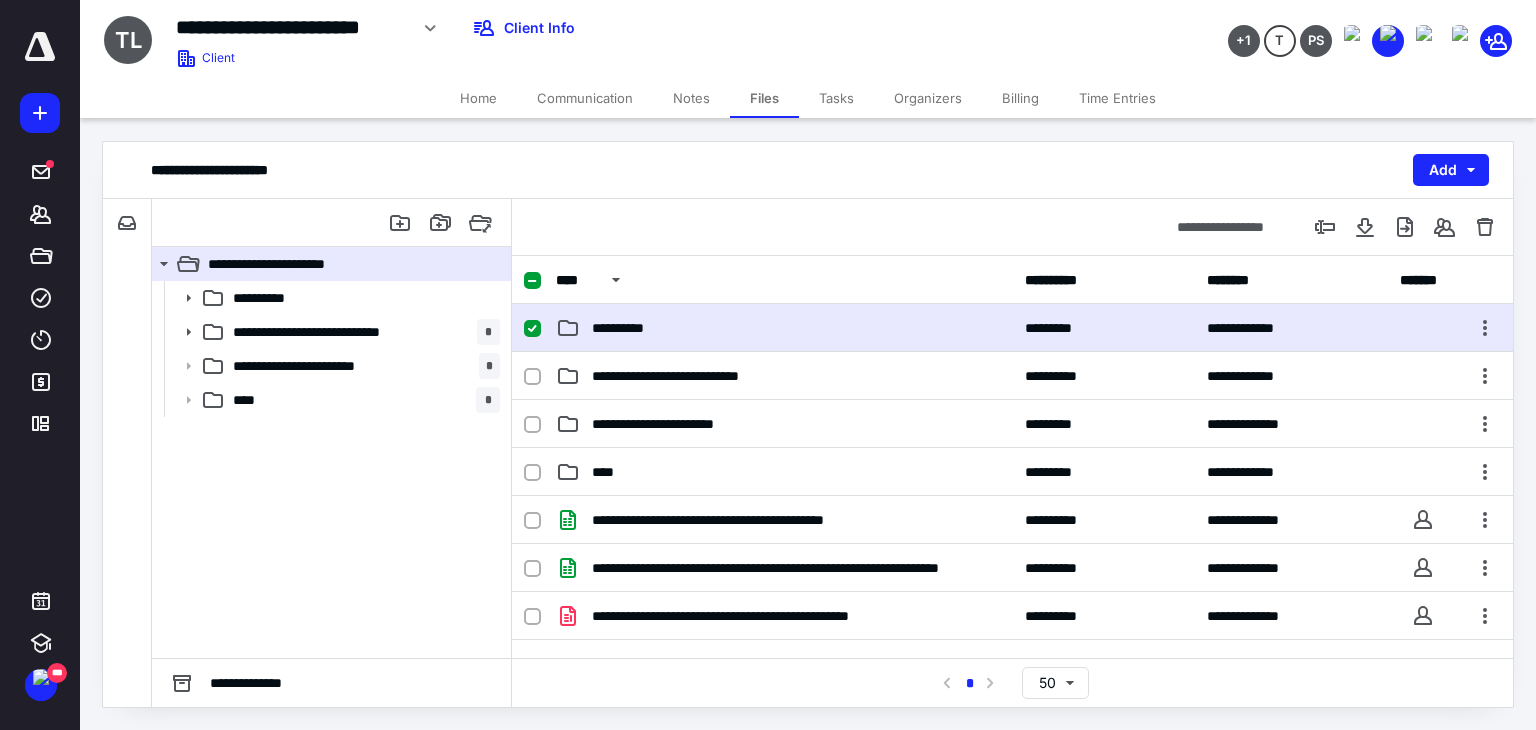 click on "**********" at bounding box center [784, 328] 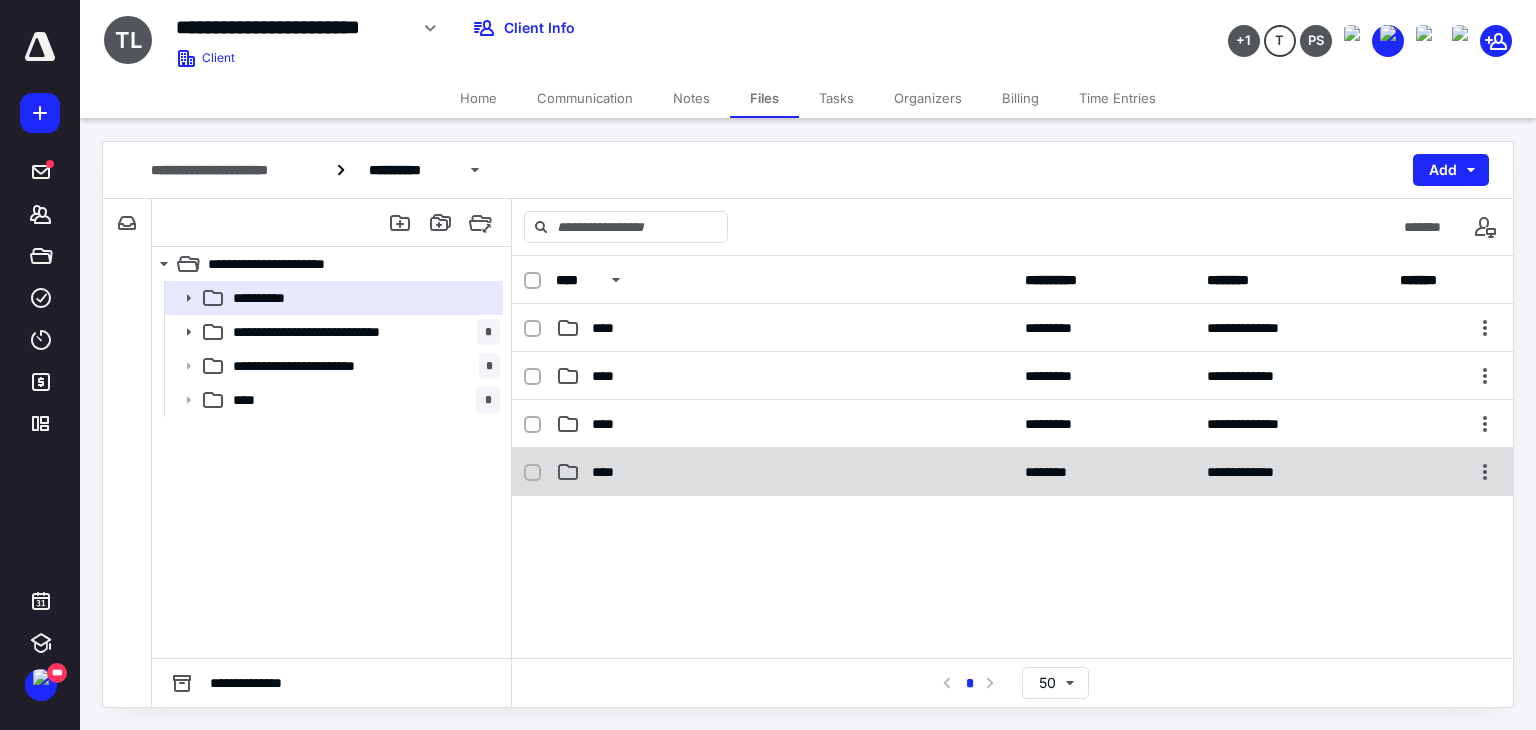 click on "****" at bounding box center (784, 472) 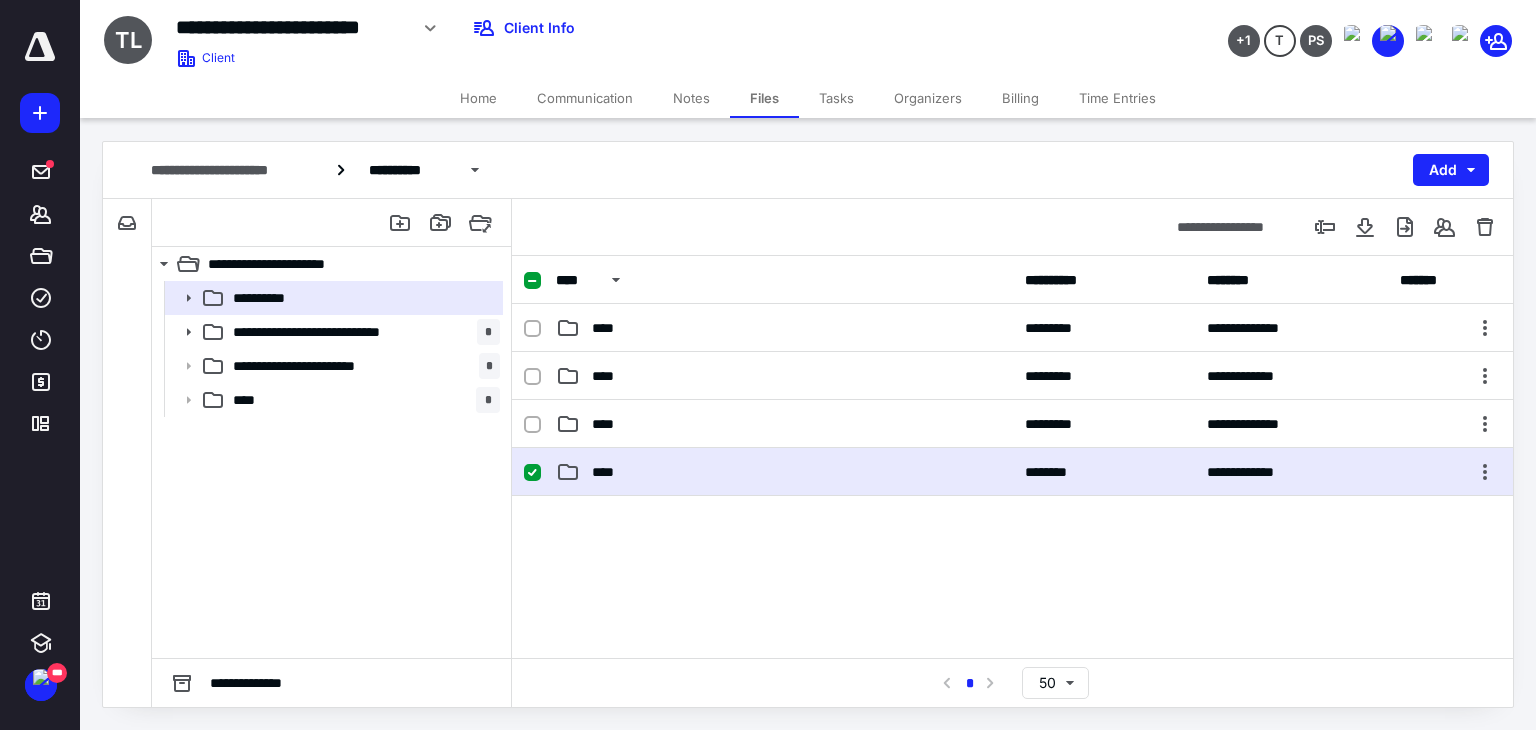 click on "****" at bounding box center (784, 472) 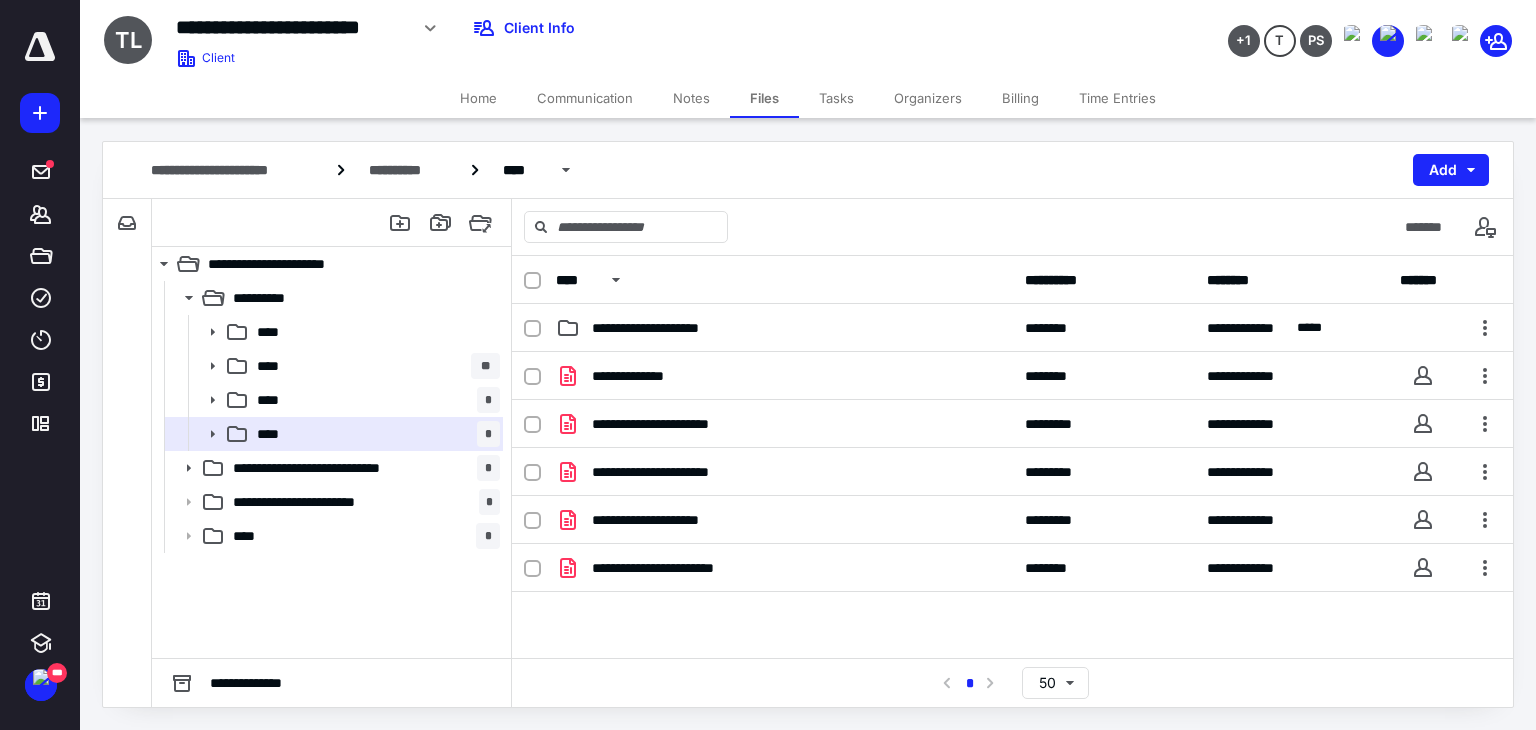 click at bounding box center [40, 47] 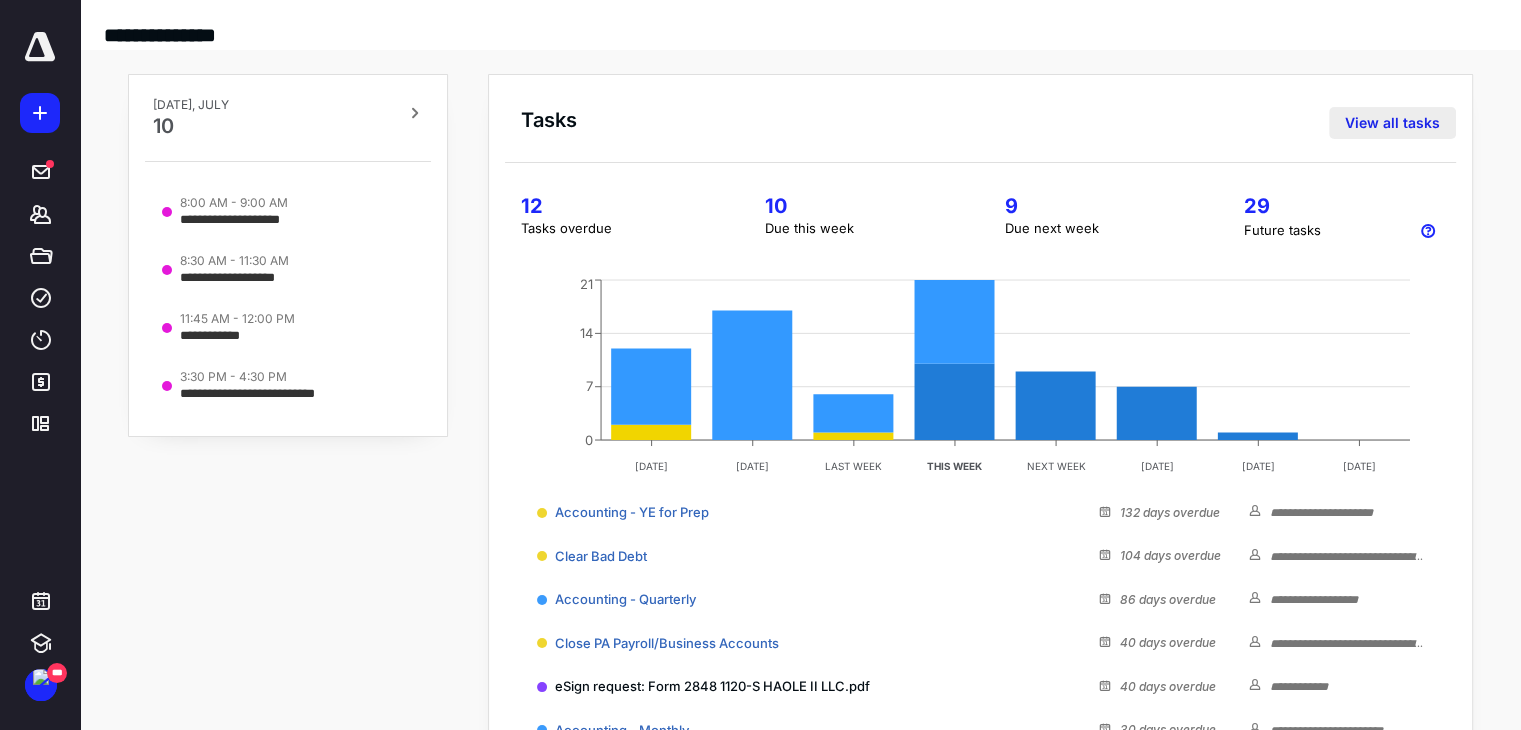 click on "View all tasks" at bounding box center [1392, 123] 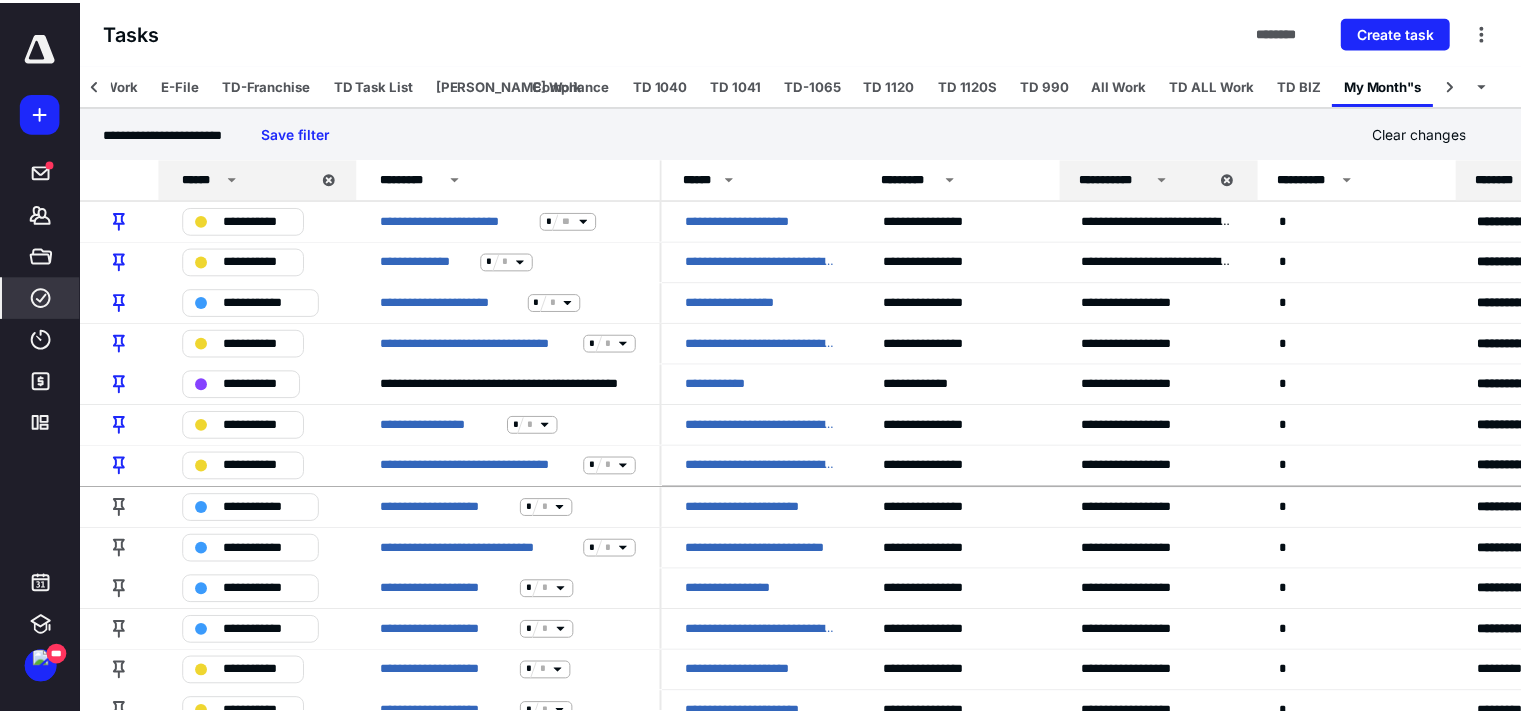 scroll, scrollTop: 0, scrollLeft: 66, axis: horizontal 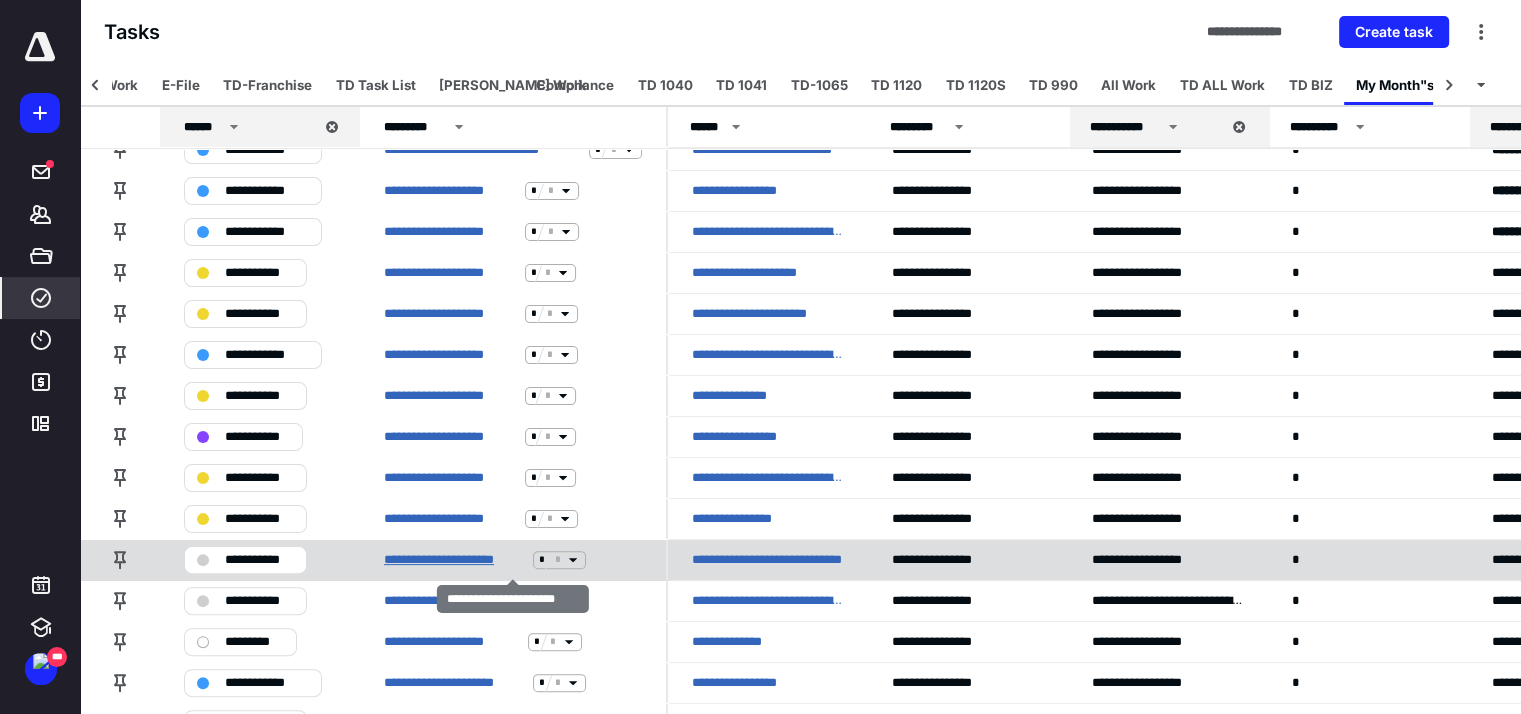 click on "**********" at bounding box center (454, 560) 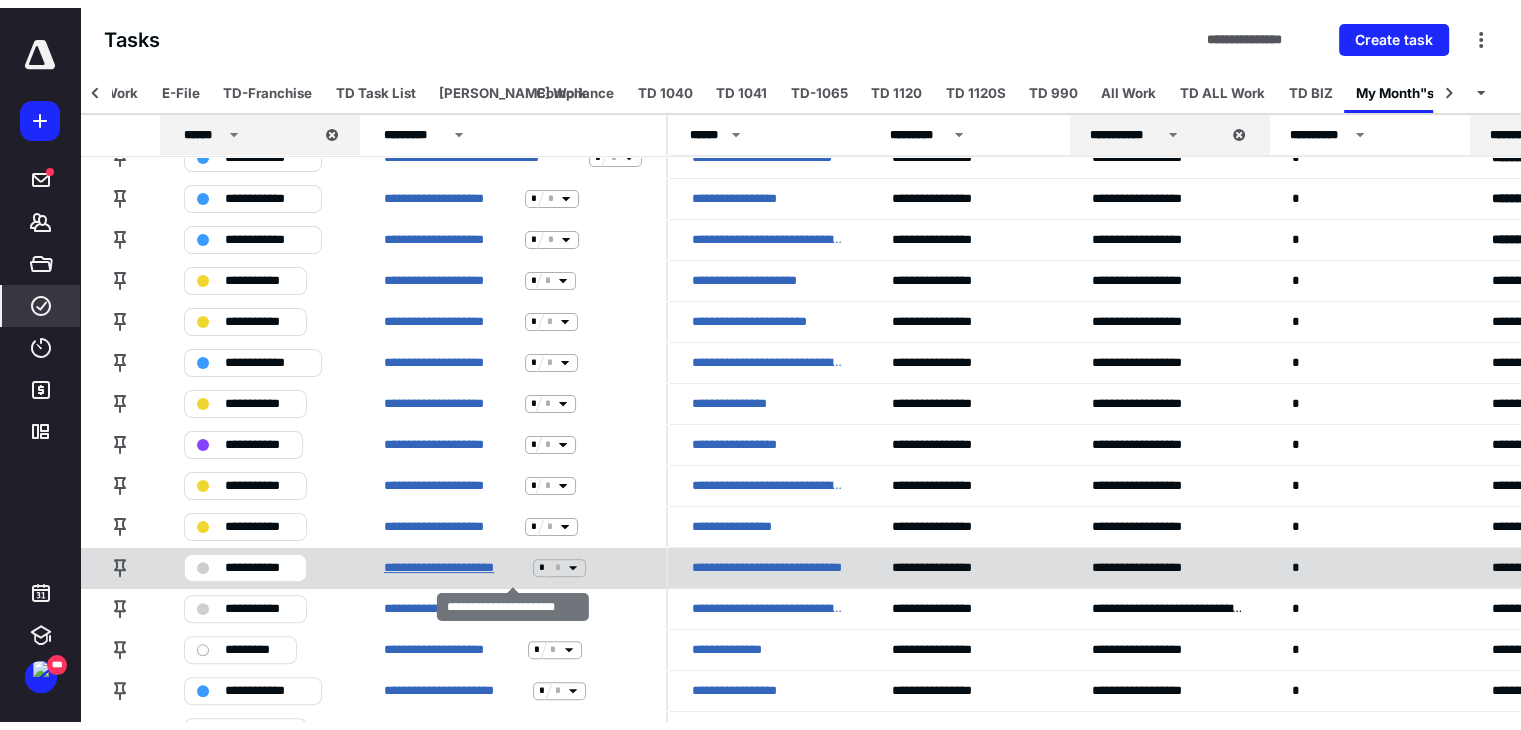 scroll, scrollTop: 0, scrollLeft: 0, axis: both 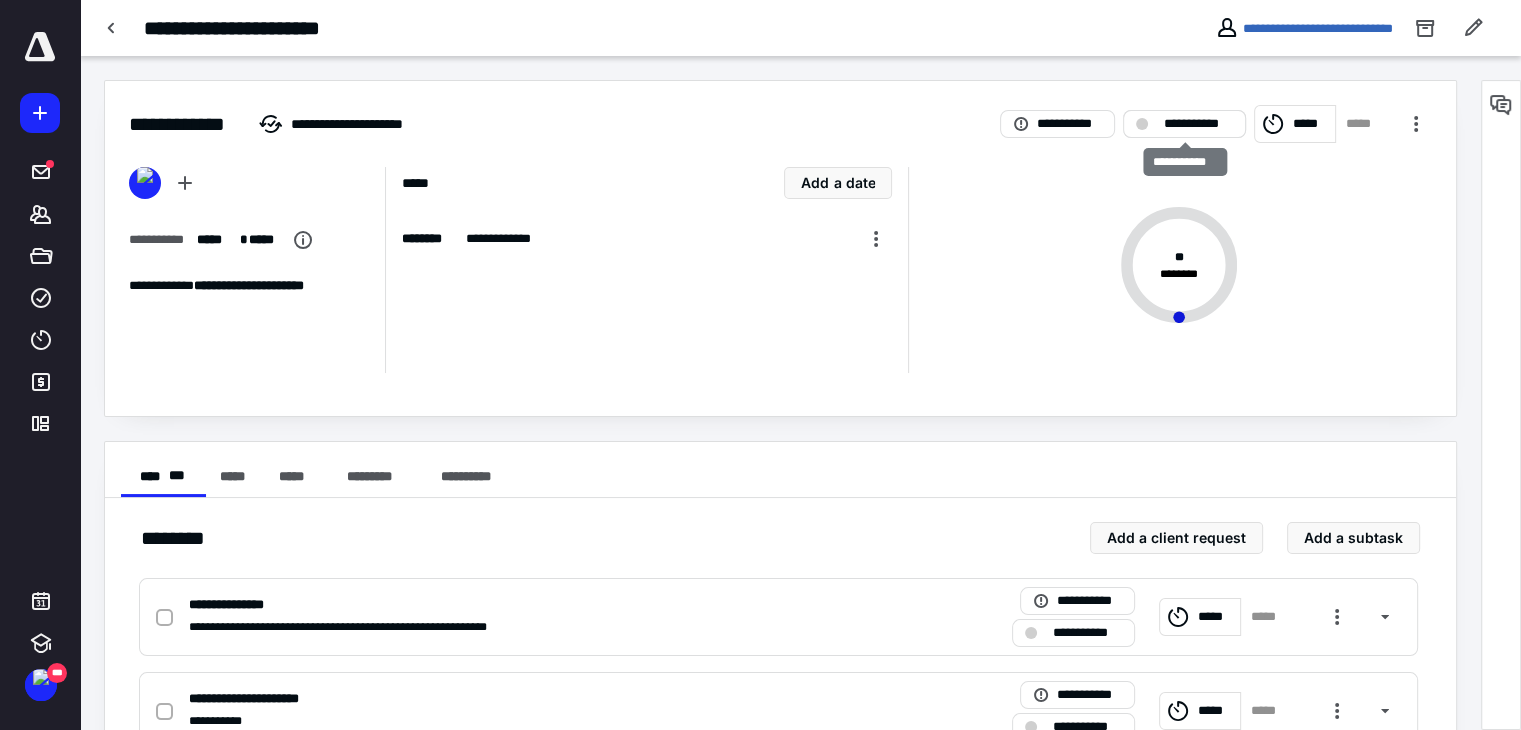 click on "**********" at bounding box center [1198, 124] 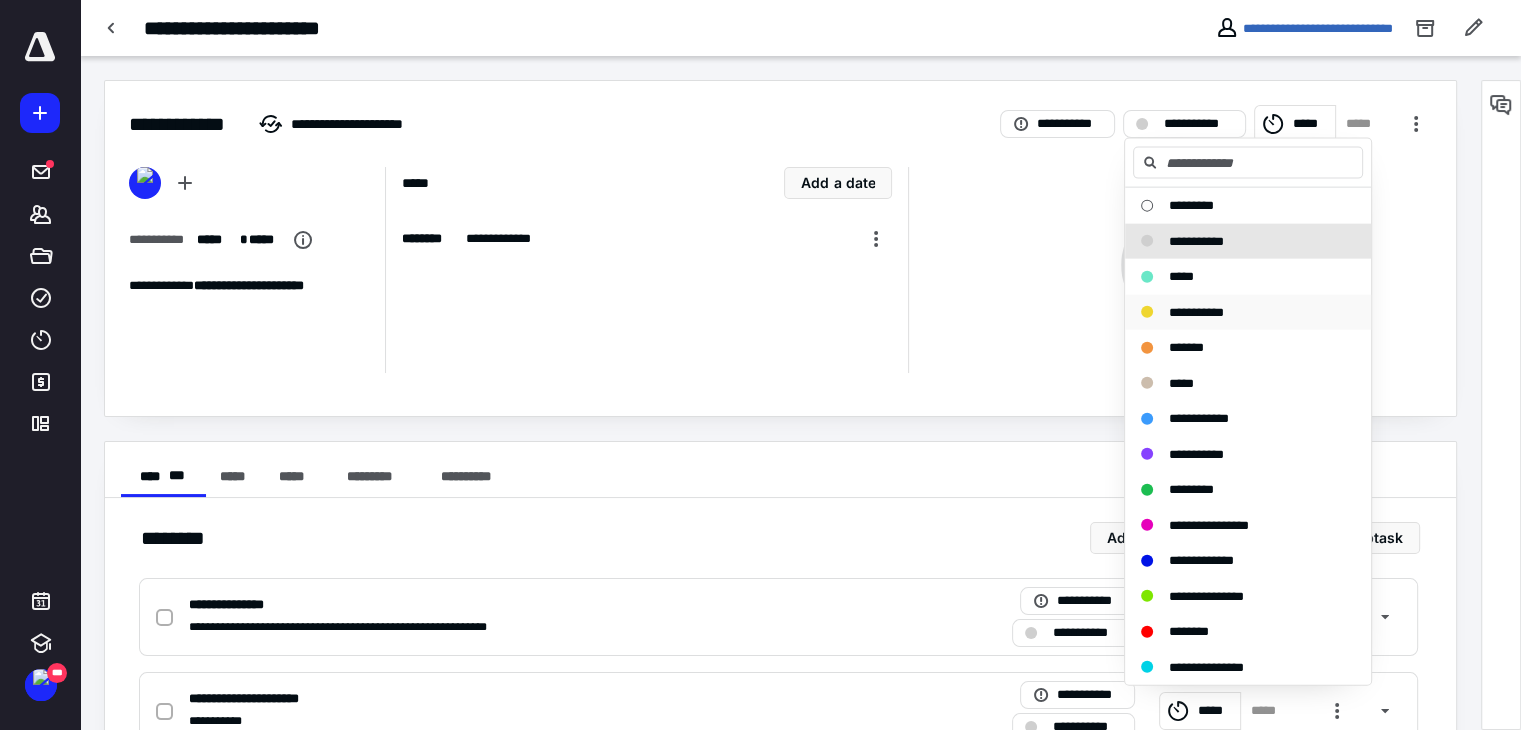 click on "**********" at bounding box center [1196, 311] 